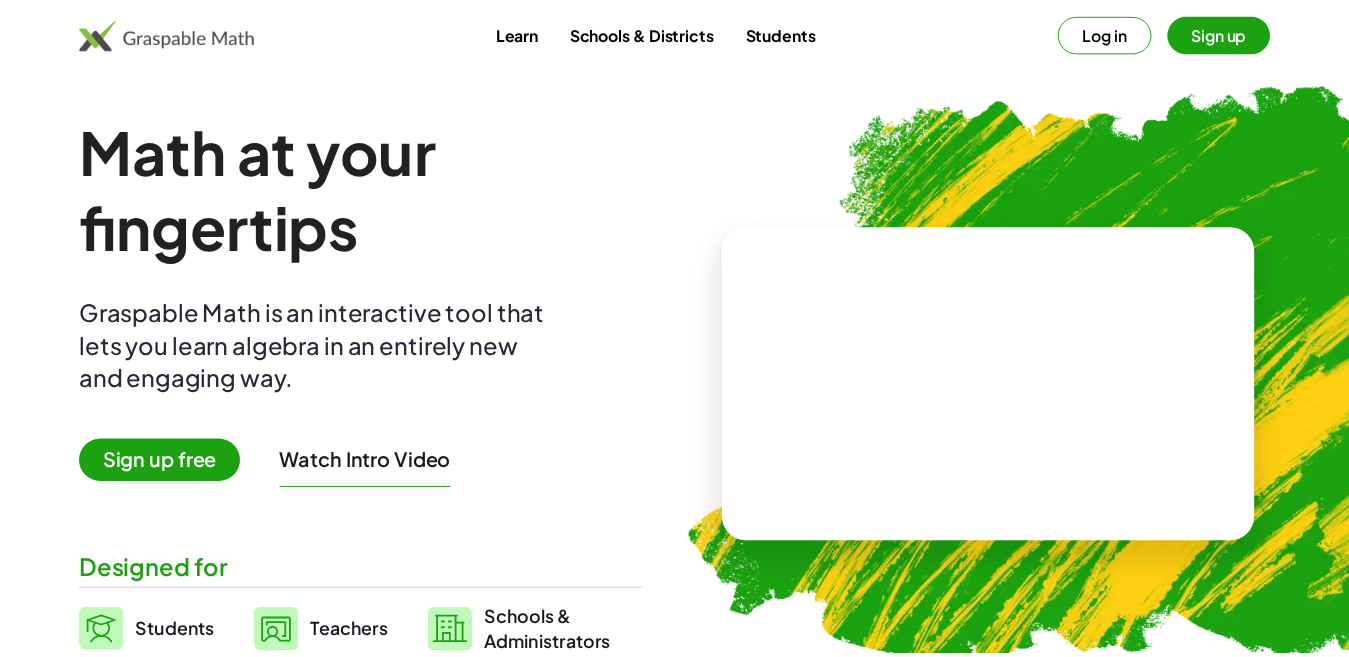 scroll, scrollTop: 0, scrollLeft: 0, axis: both 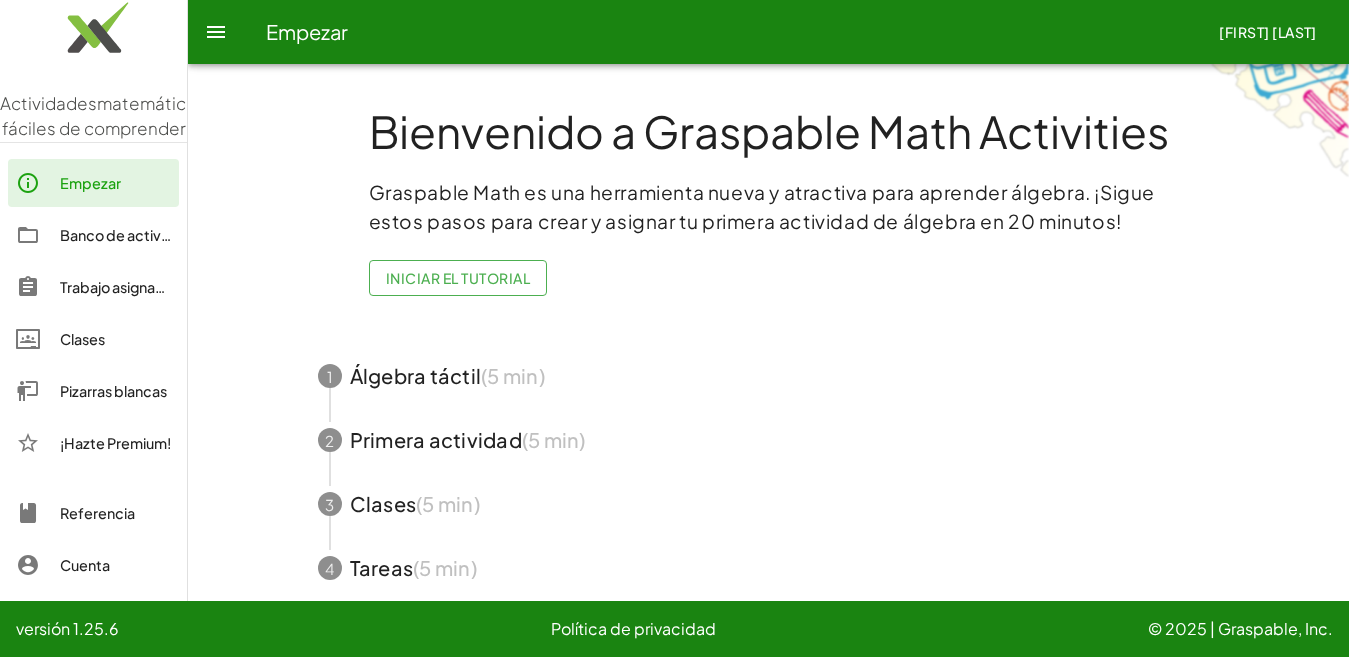 click on "Banco de actividades" at bounding box center (134, 235) 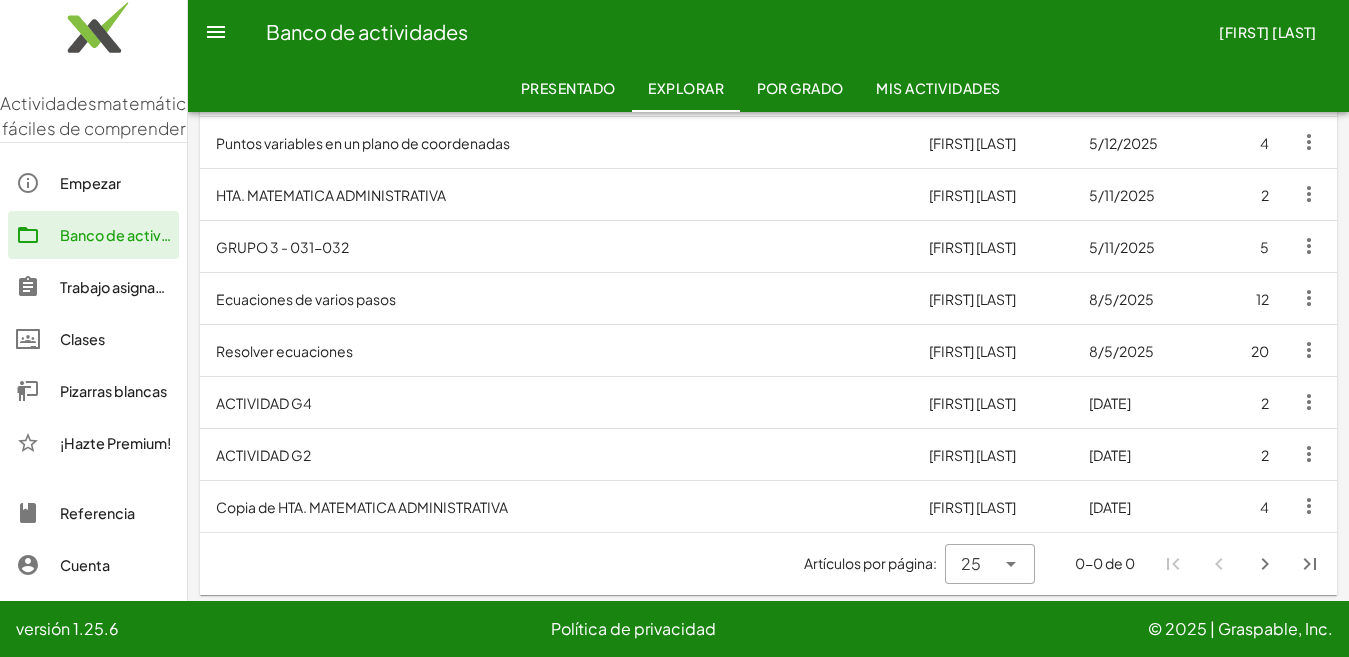scroll, scrollTop: 1134, scrollLeft: 0, axis: vertical 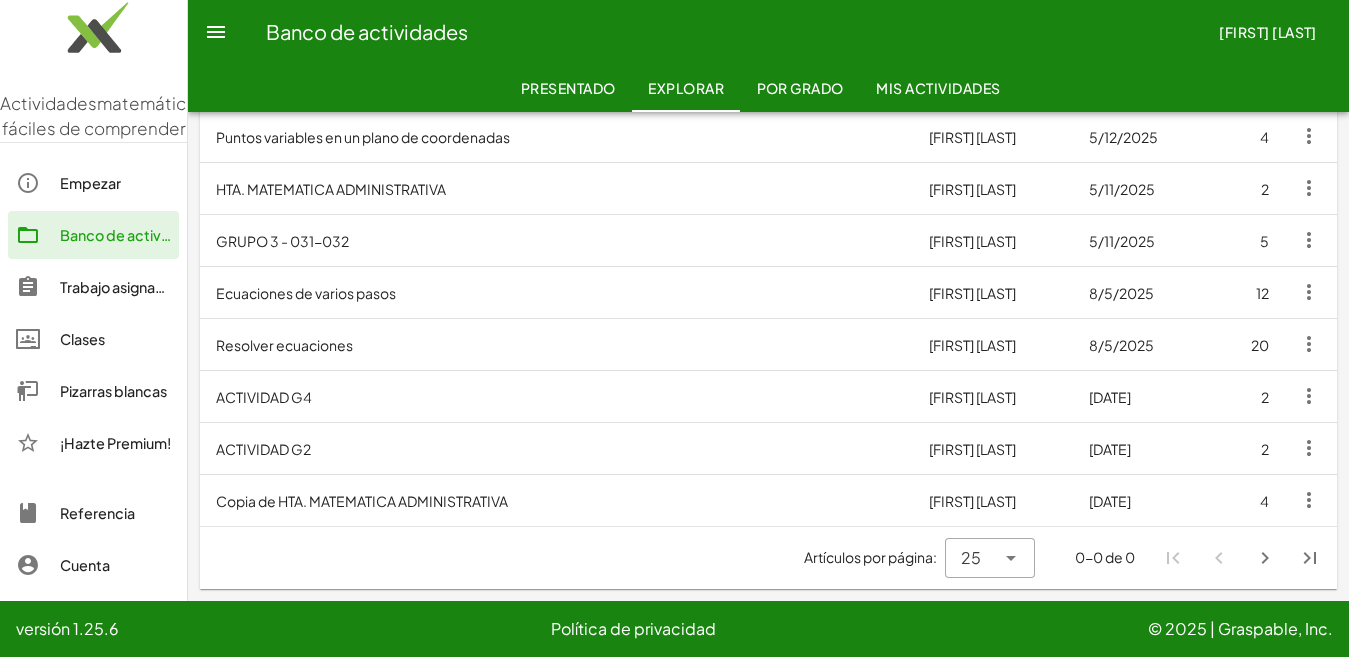 click on "[FIRST] [LAST]" at bounding box center (993, 396) 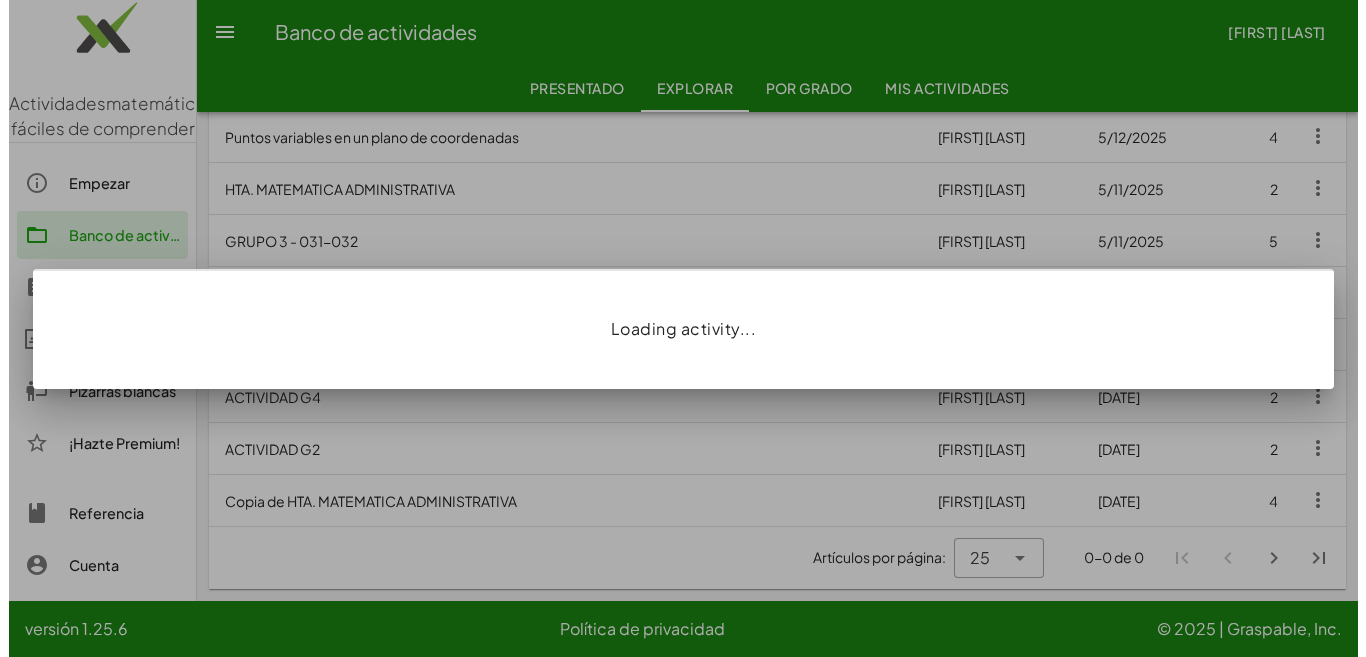 scroll, scrollTop: 0, scrollLeft: 0, axis: both 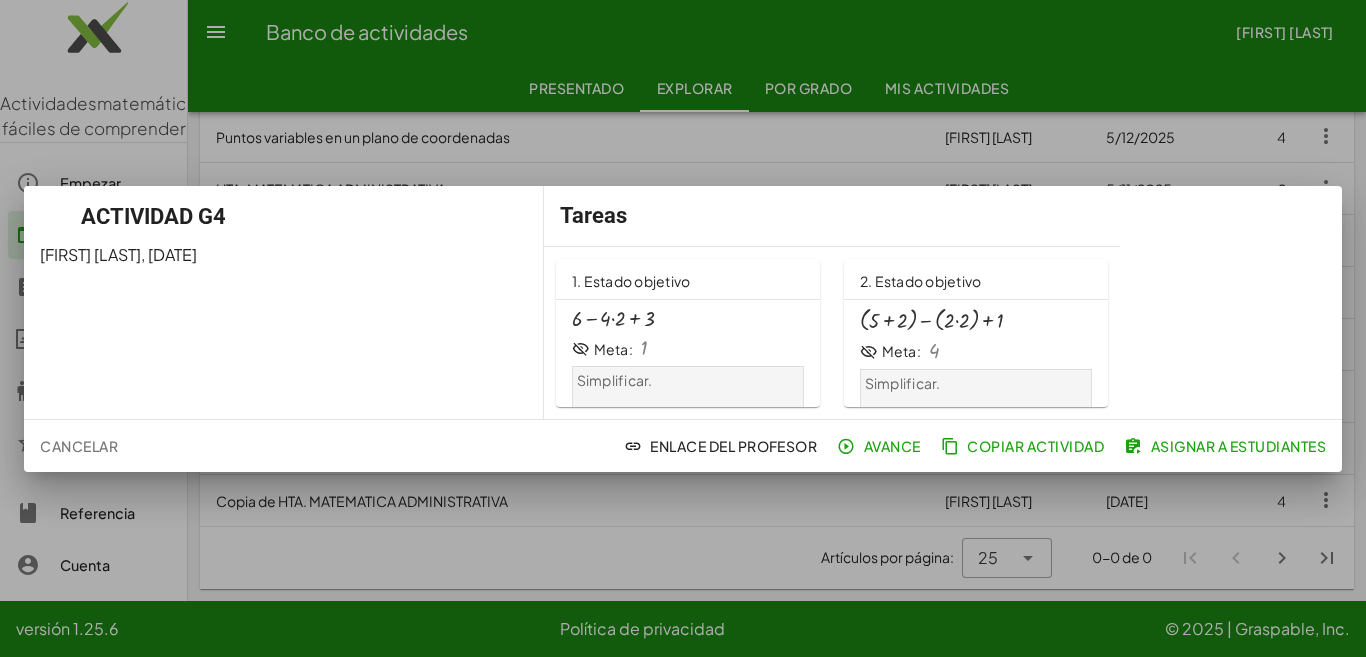 click at bounding box center [869, 352] 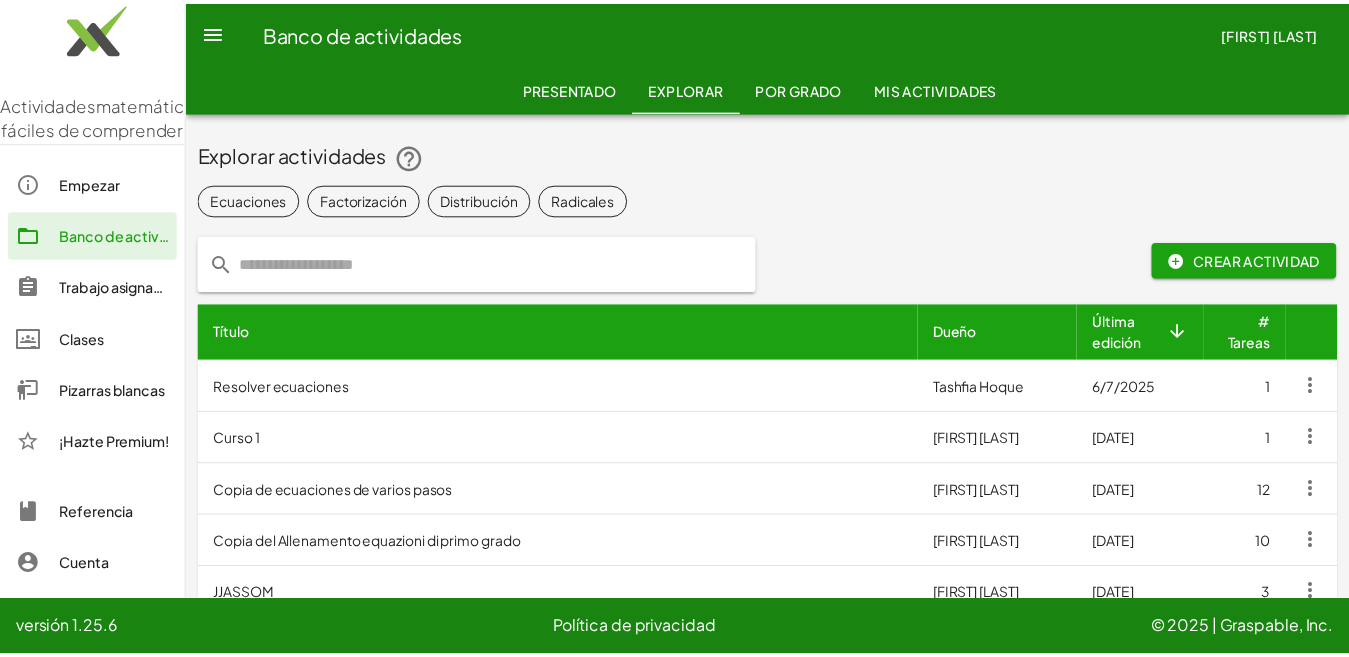 scroll, scrollTop: 1134, scrollLeft: 0, axis: vertical 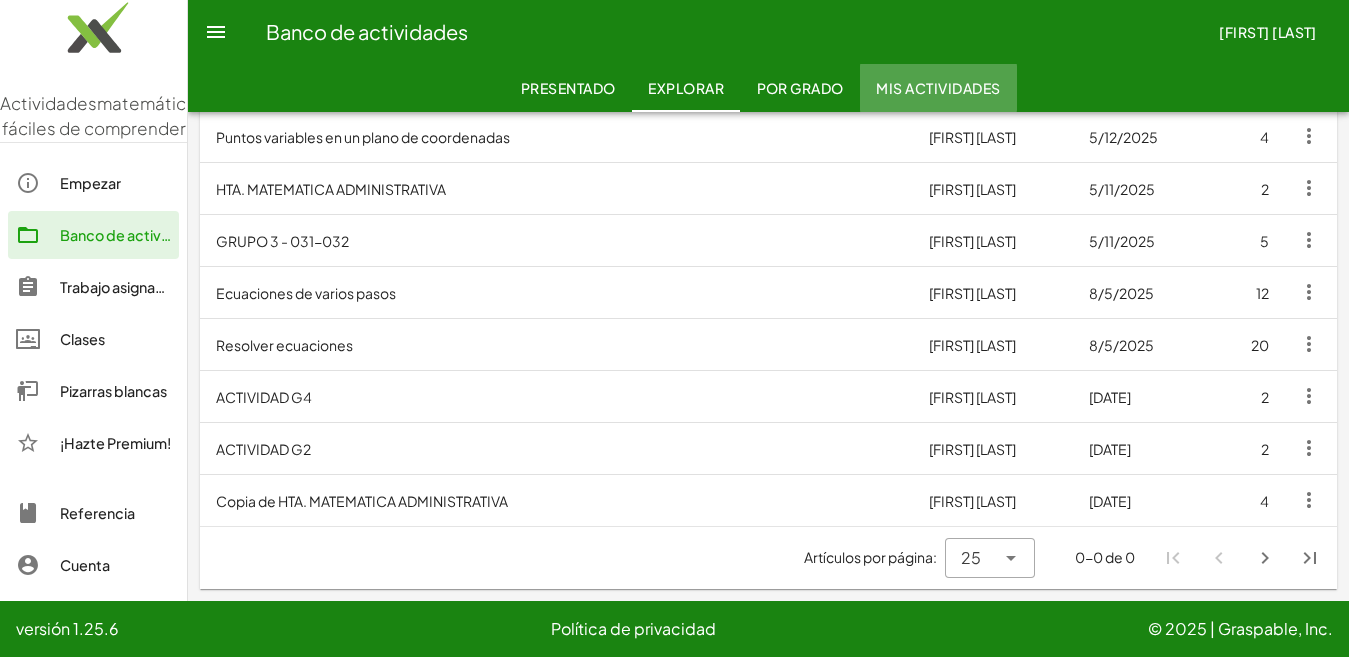 click on "Mis actividades" at bounding box center [938, 88] 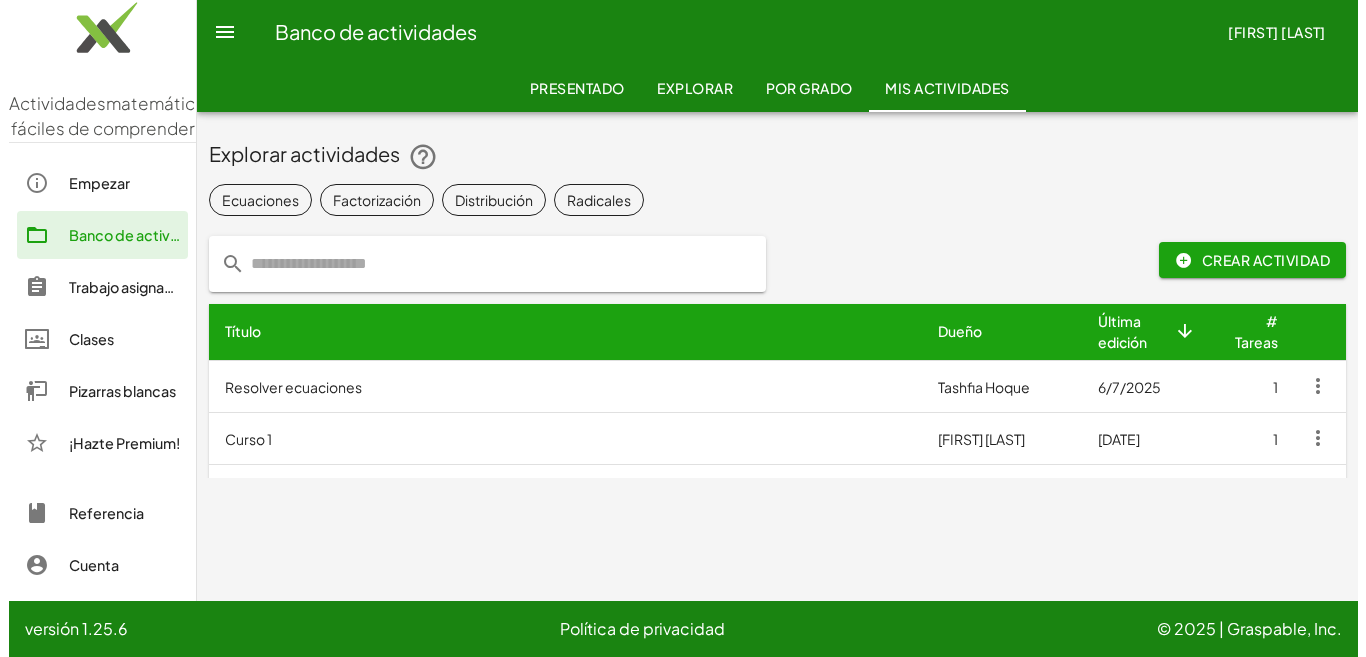 scroll, scrollTop: 0, scrollLeft: 0, axis: both 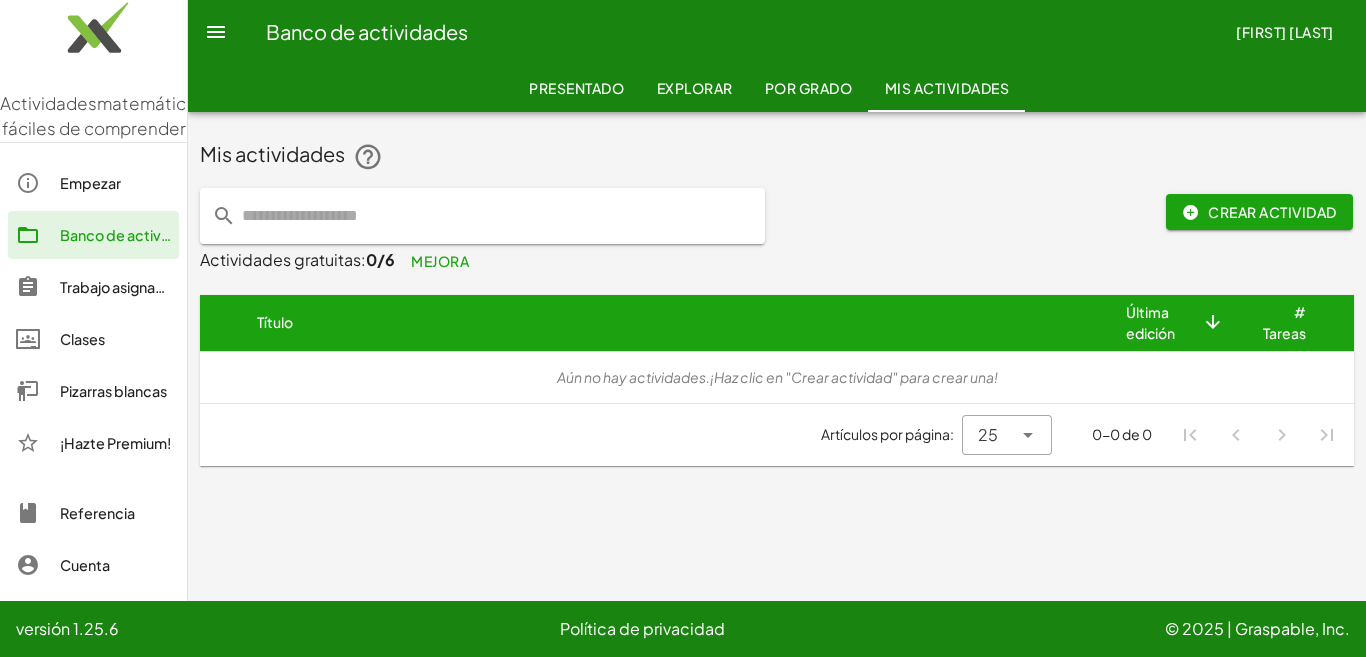 click 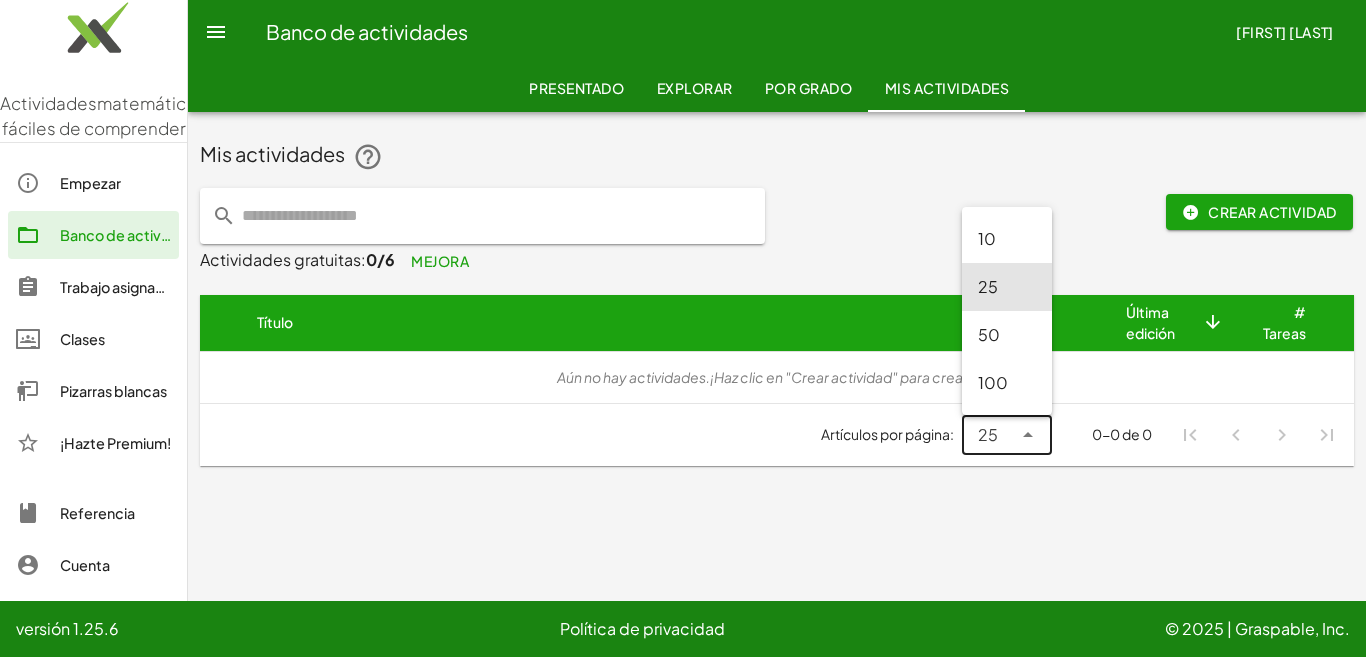 click 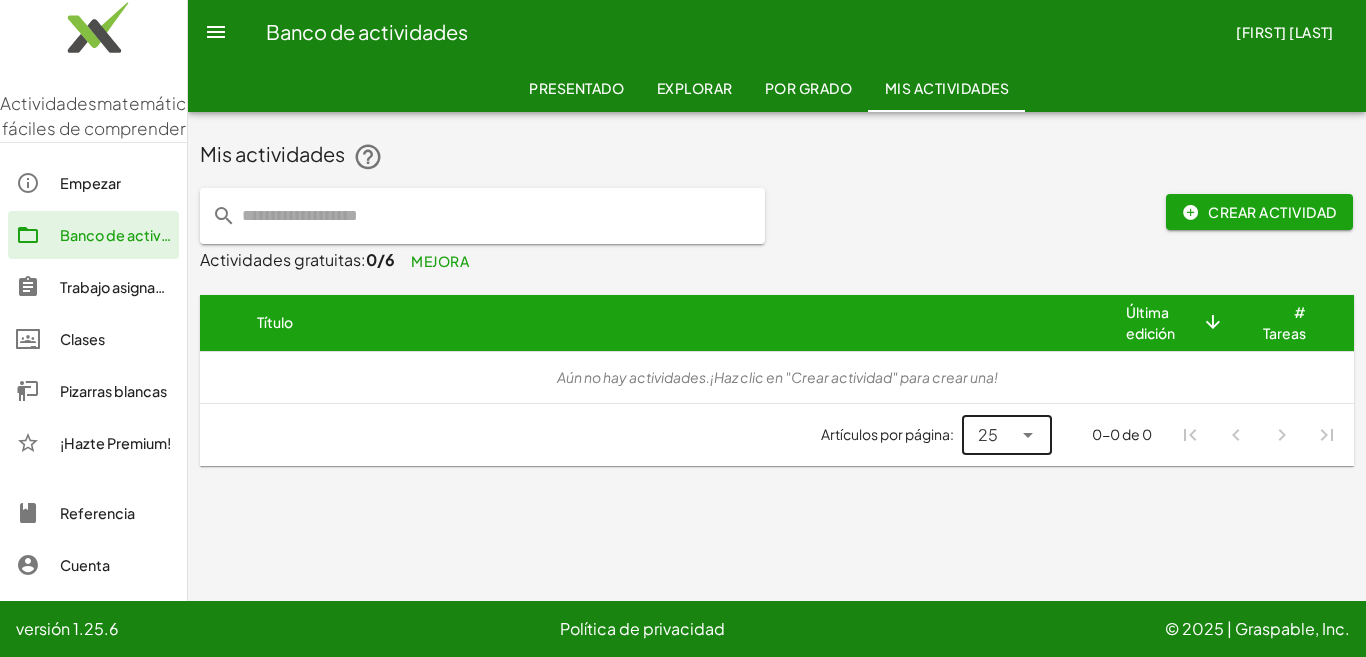 click on "Última edición" at bounding box center (1150, 322) 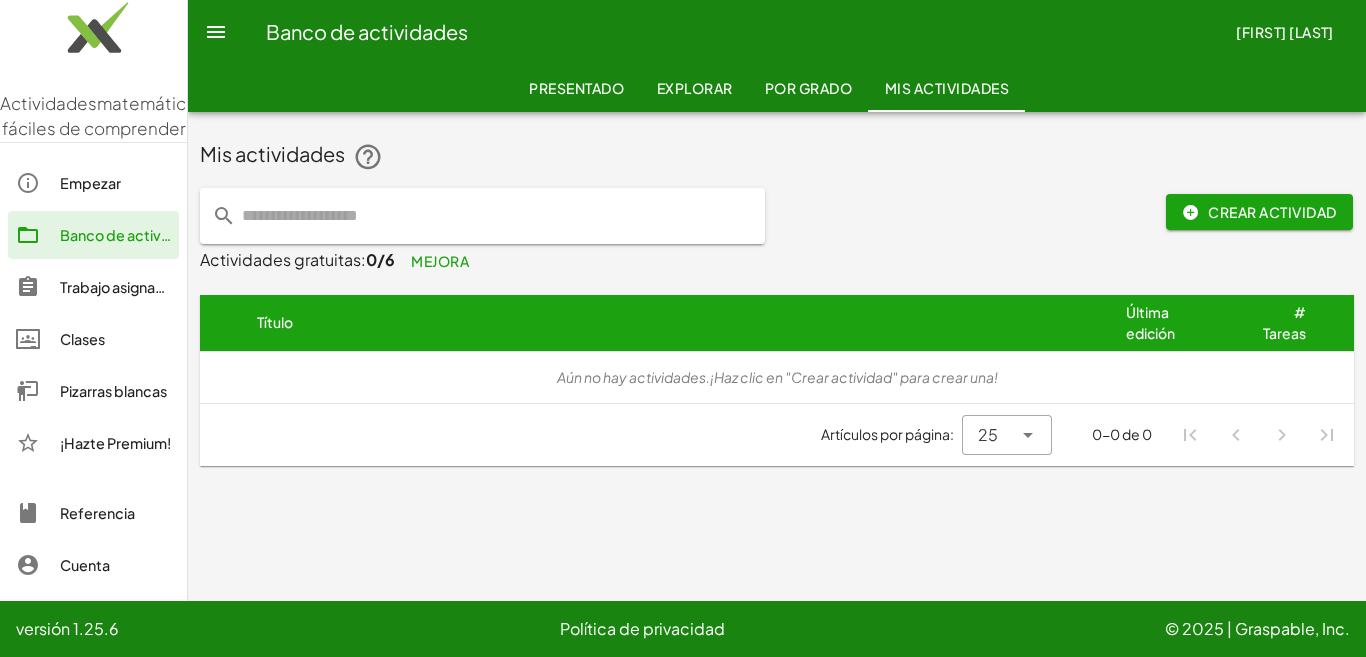 click on "# Tareas" at bounding box center [1284, 322] 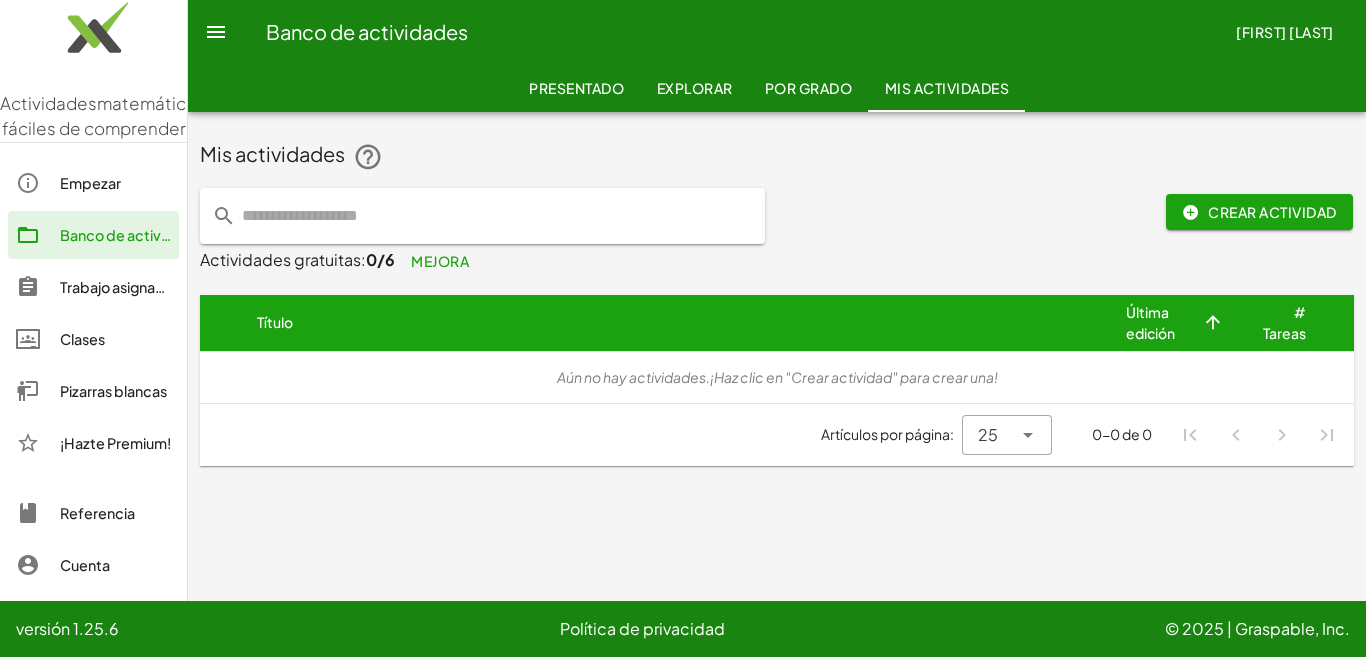 click 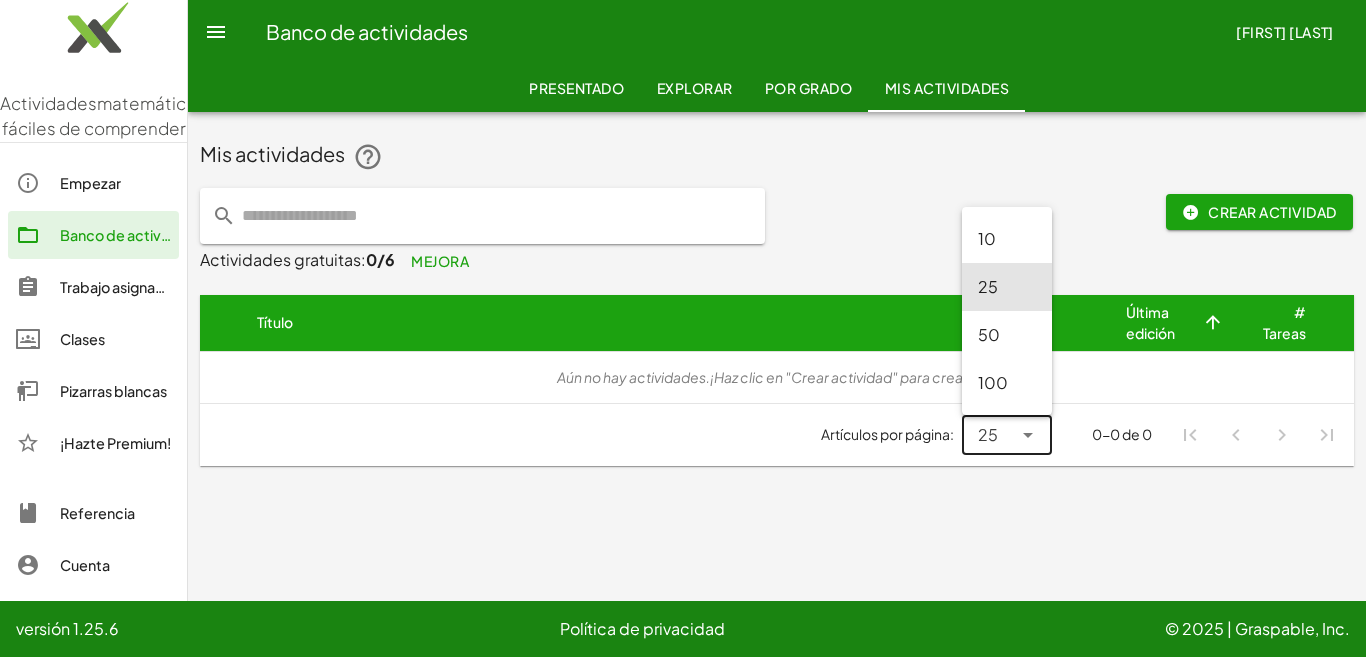 click 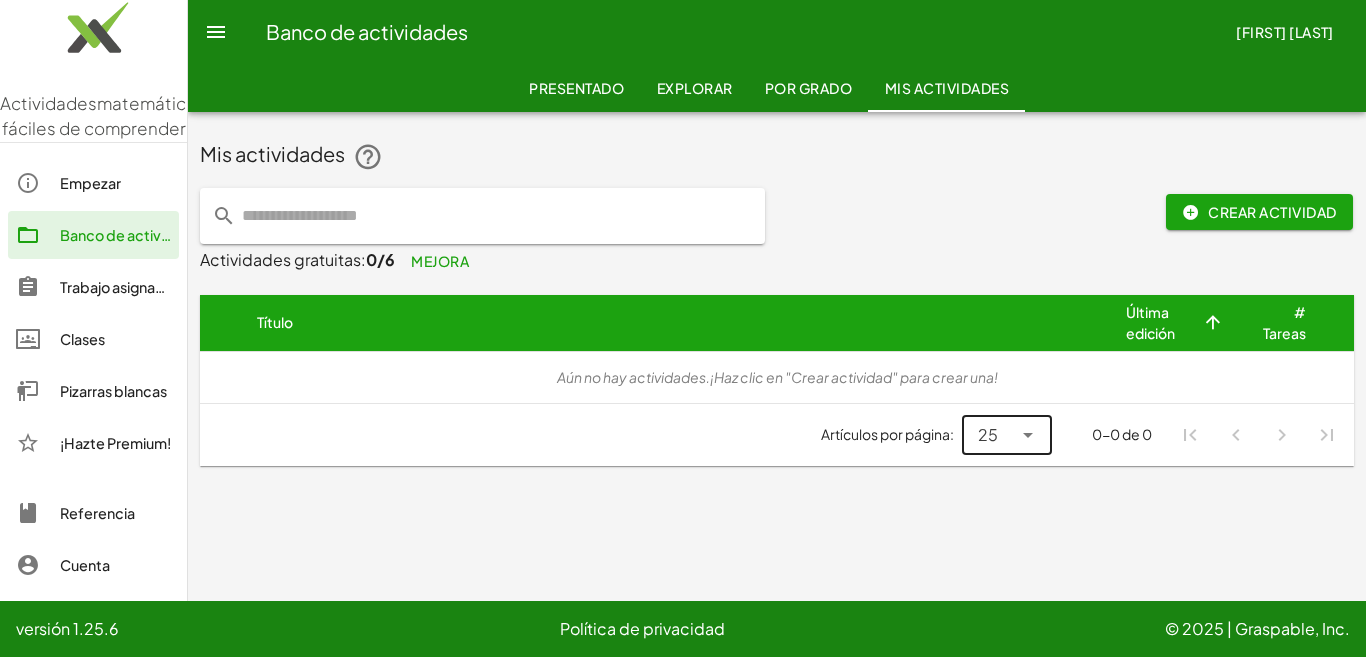 scroll, scrollTop: 0, scrollLeft: 0, axis: both 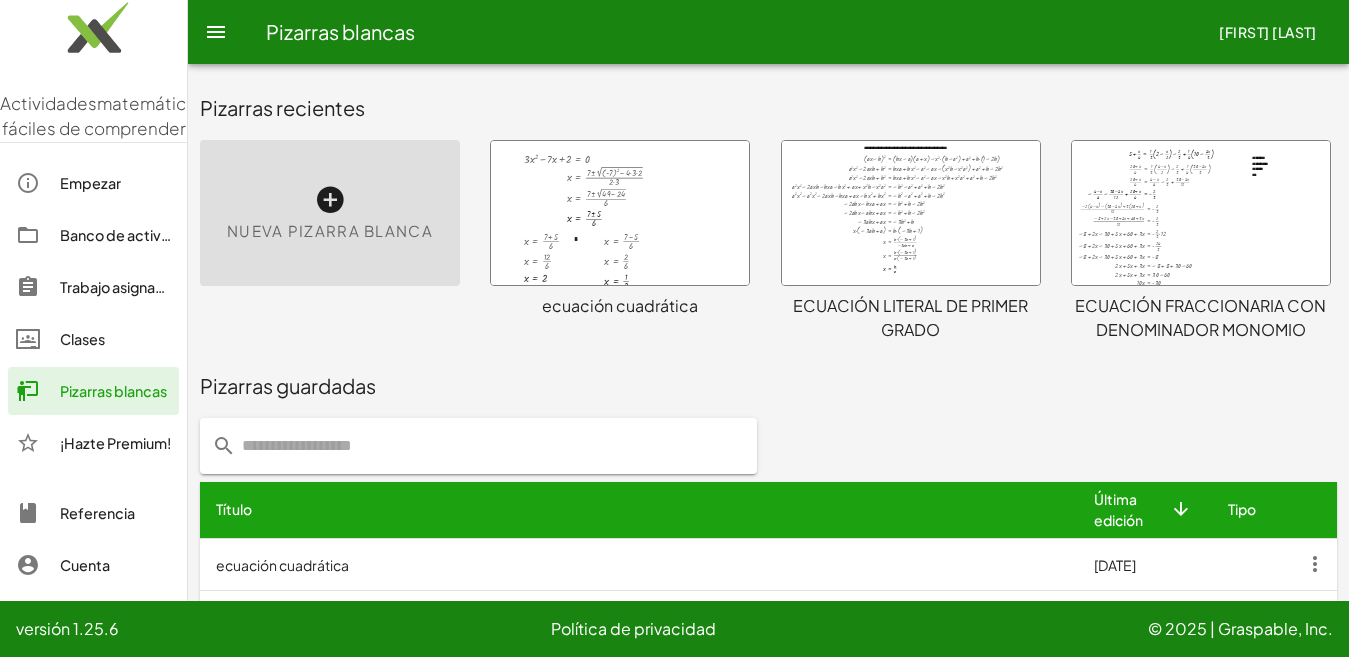 click on "Nueva pizarra blanca" at bounding box center [330, 230] 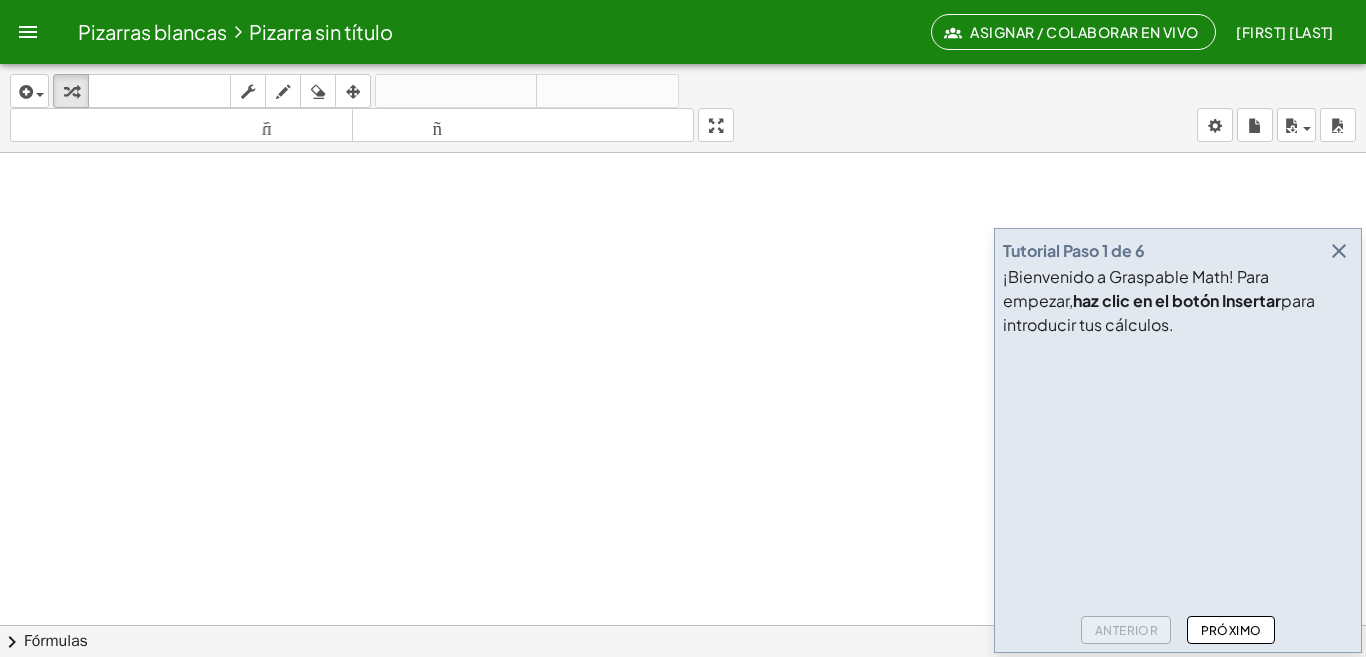 click at bounding box center (1339, 251) 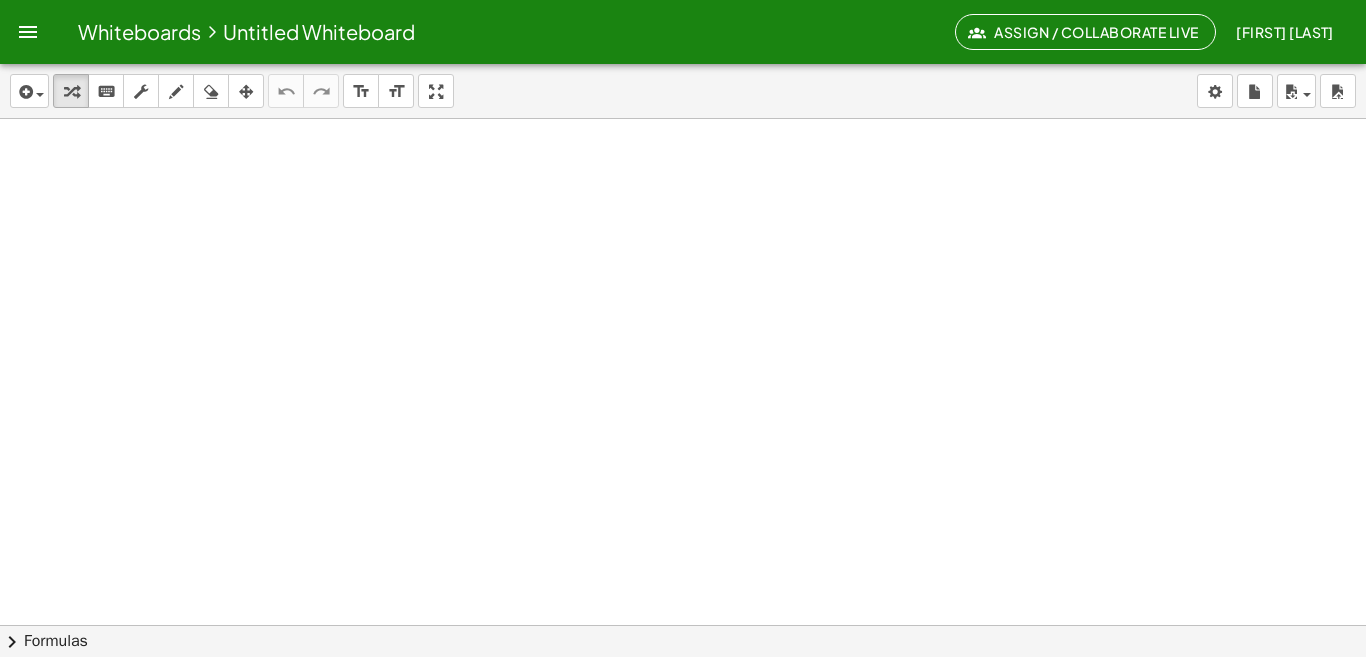 click at bounding box center (683, 669) 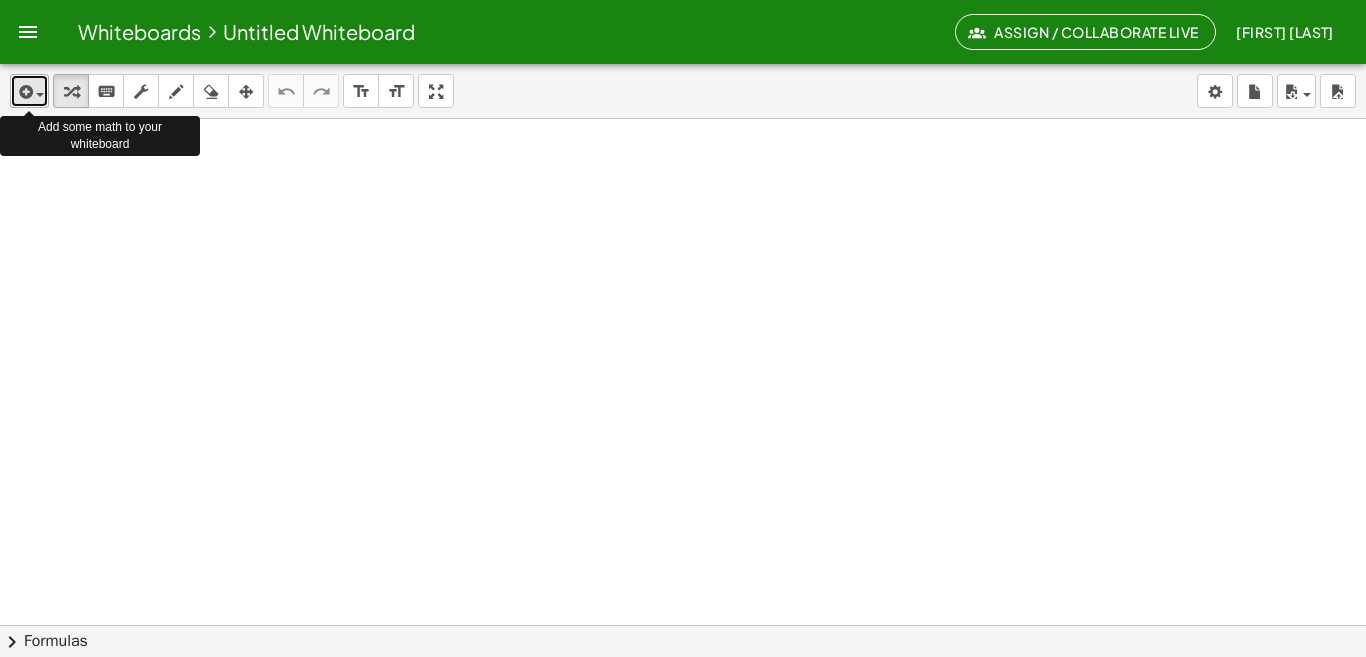 click on "insert" at bounding box center (29, 91) 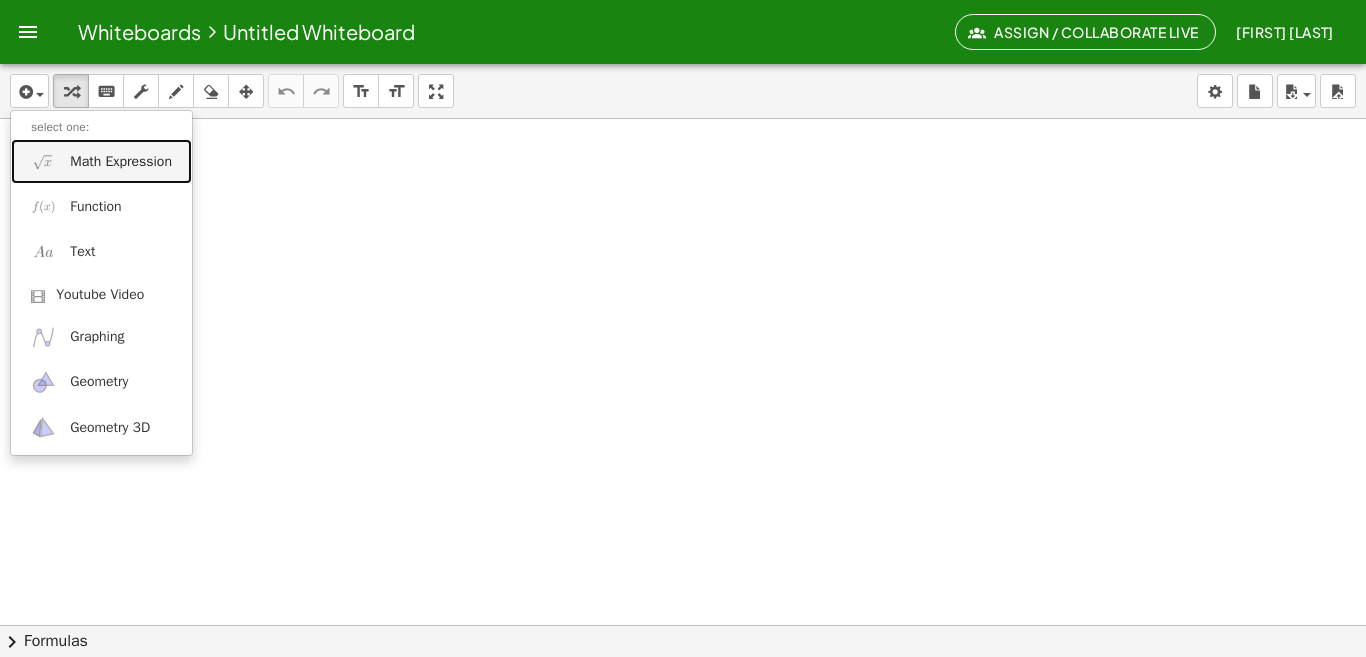 click on "Math Expression" at bounding box center (101, 161) 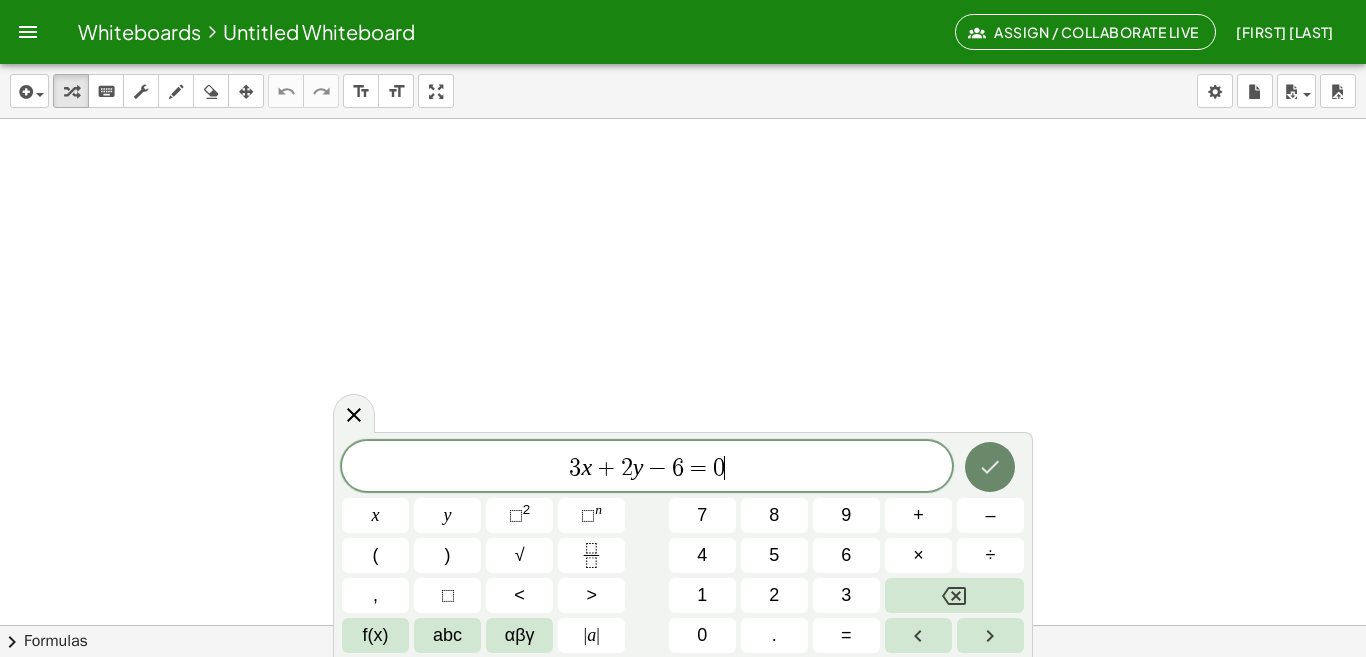click 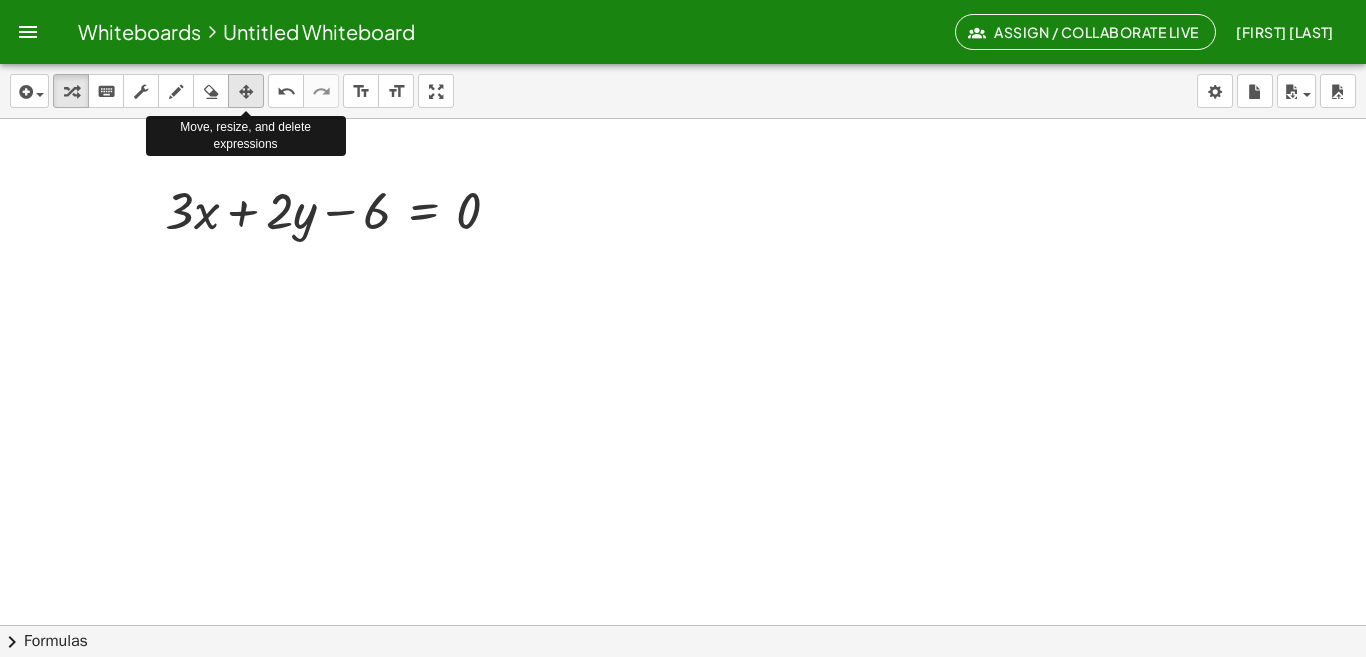 click at bounding box center [246, 92] 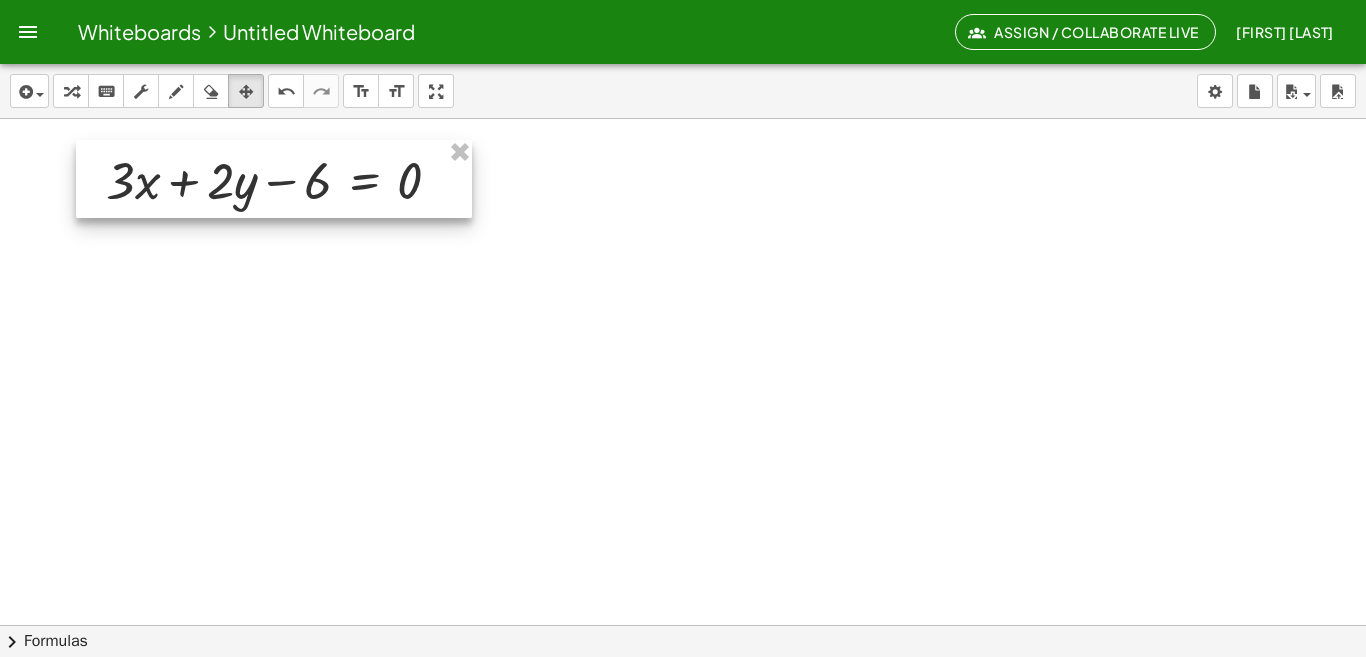 drag, startPoint x: 288, startPoint y: 213, endPoint x: 229, endPoint y: 183, distance: 66.189125 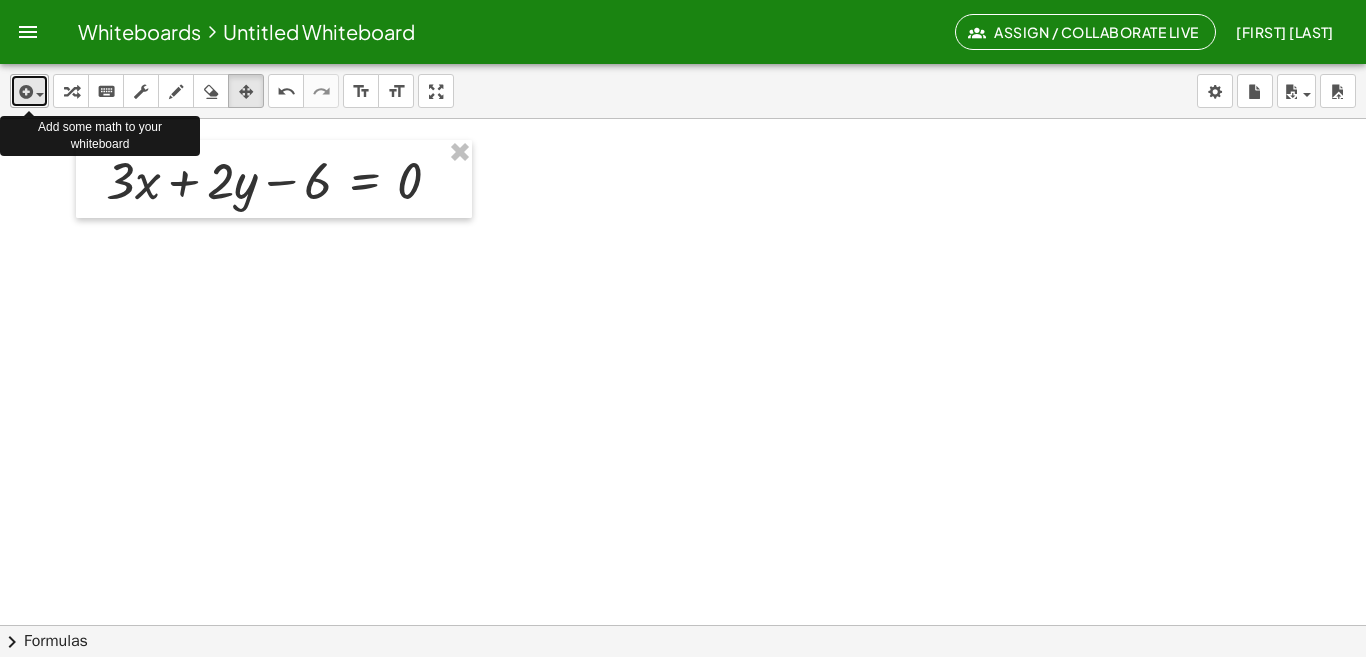 click at bounding box center [29, 91] 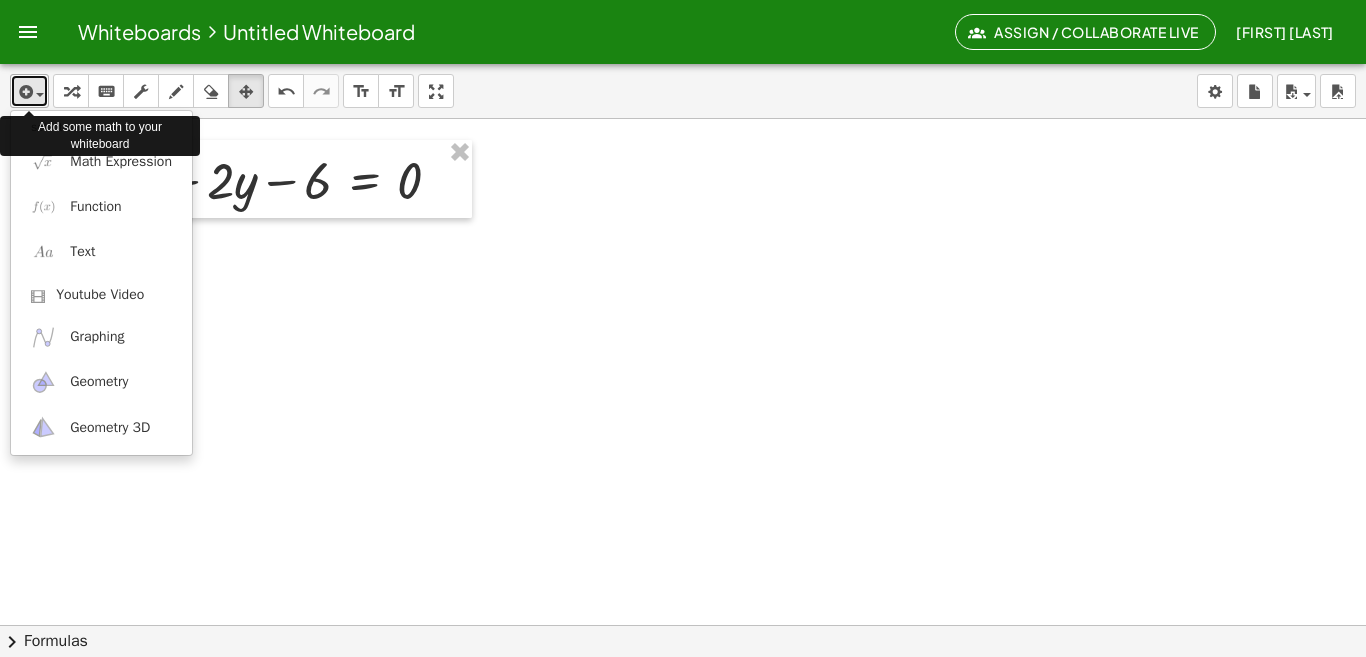 click at bounding box center (29, 91) 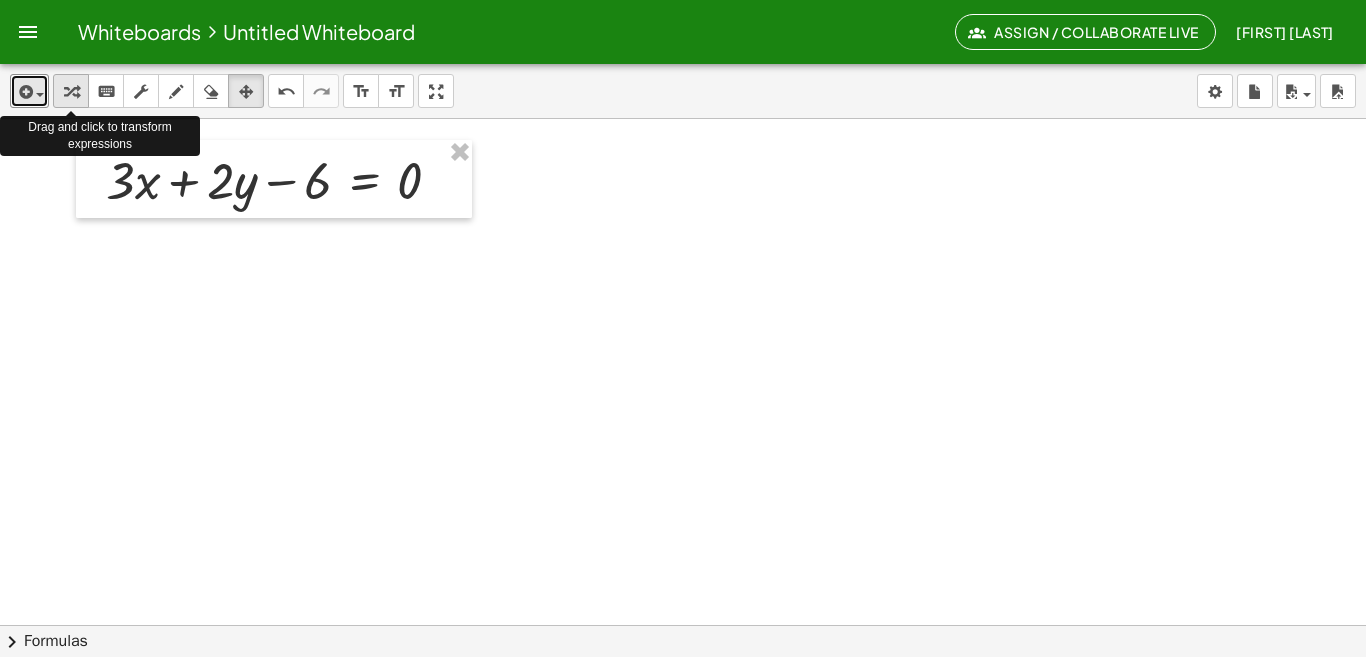 click at bounding box center (71, 92) 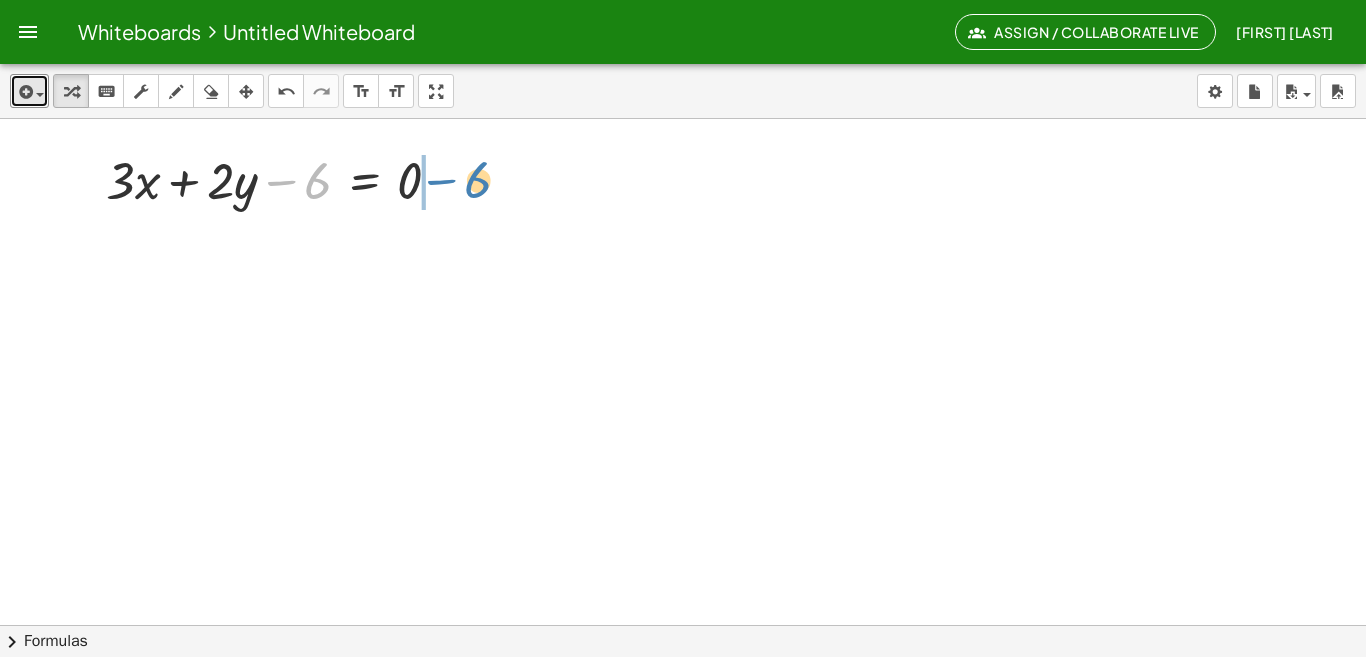 drag, startPoint x: 286, startPoint y: 181, endPoint x: 446, endPoint y: 180, distance: 160.00313 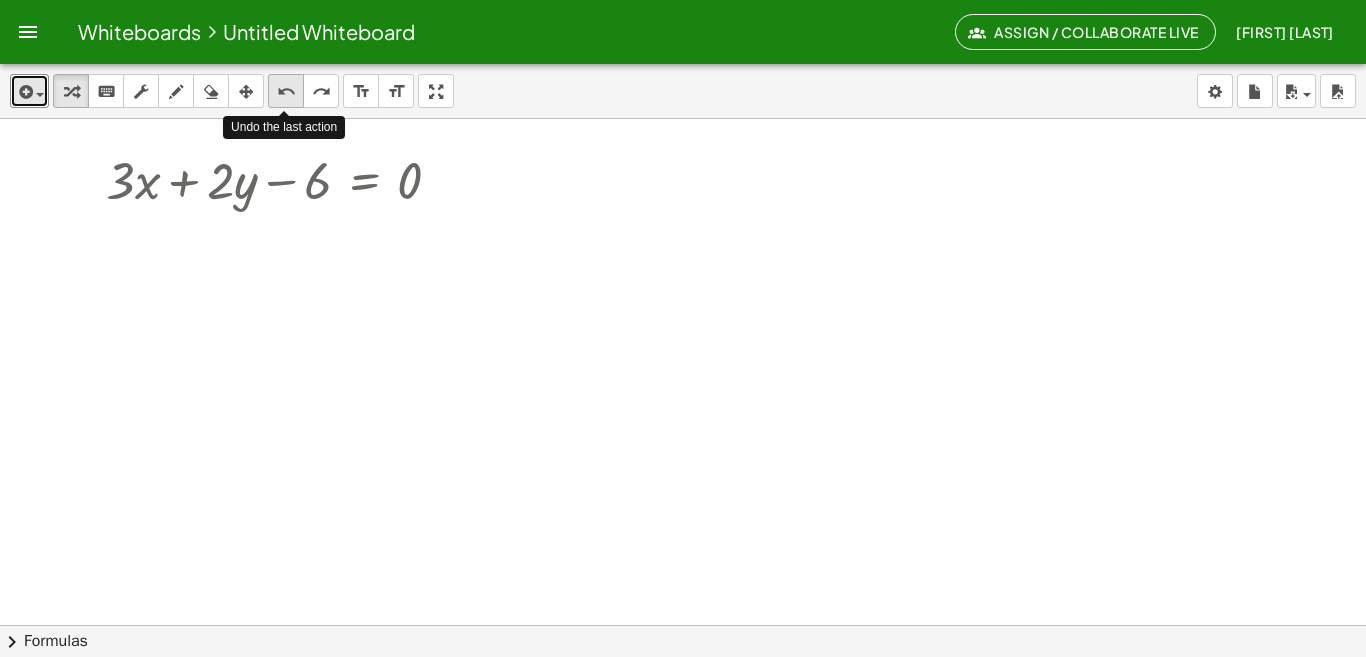 click on "undo" at bounding box center [286, 92] 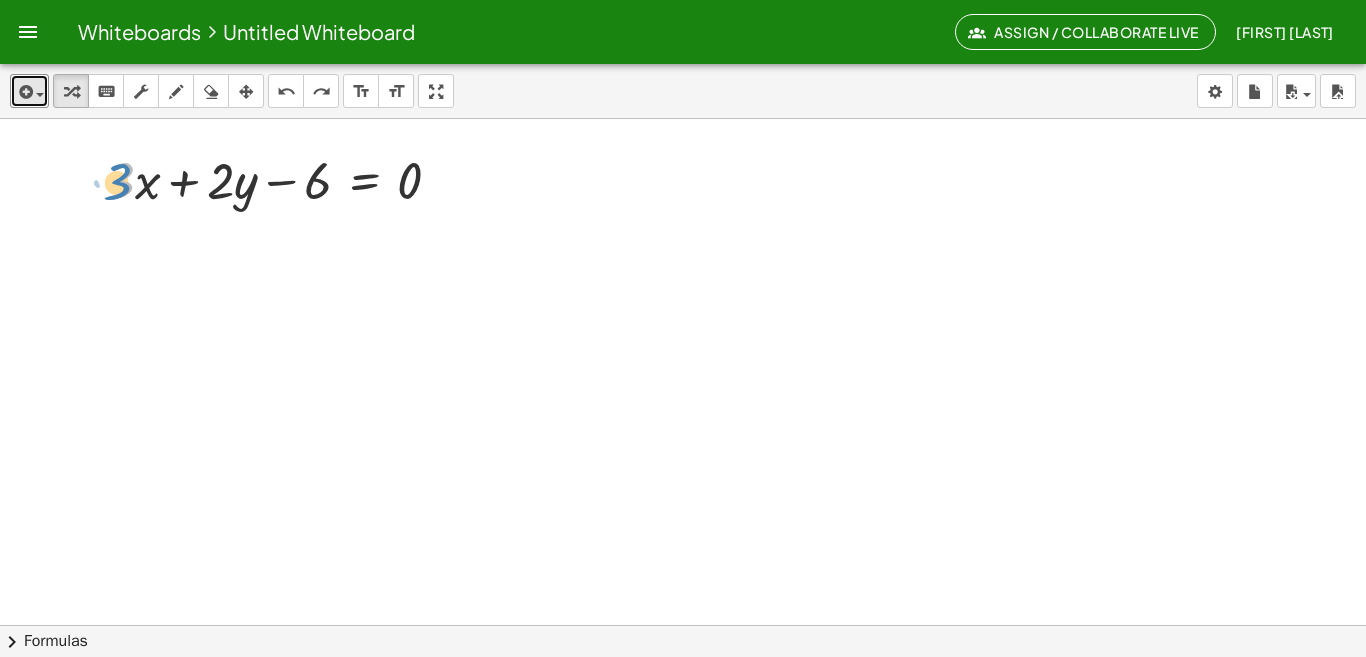 click at bounding box center (281, 179) 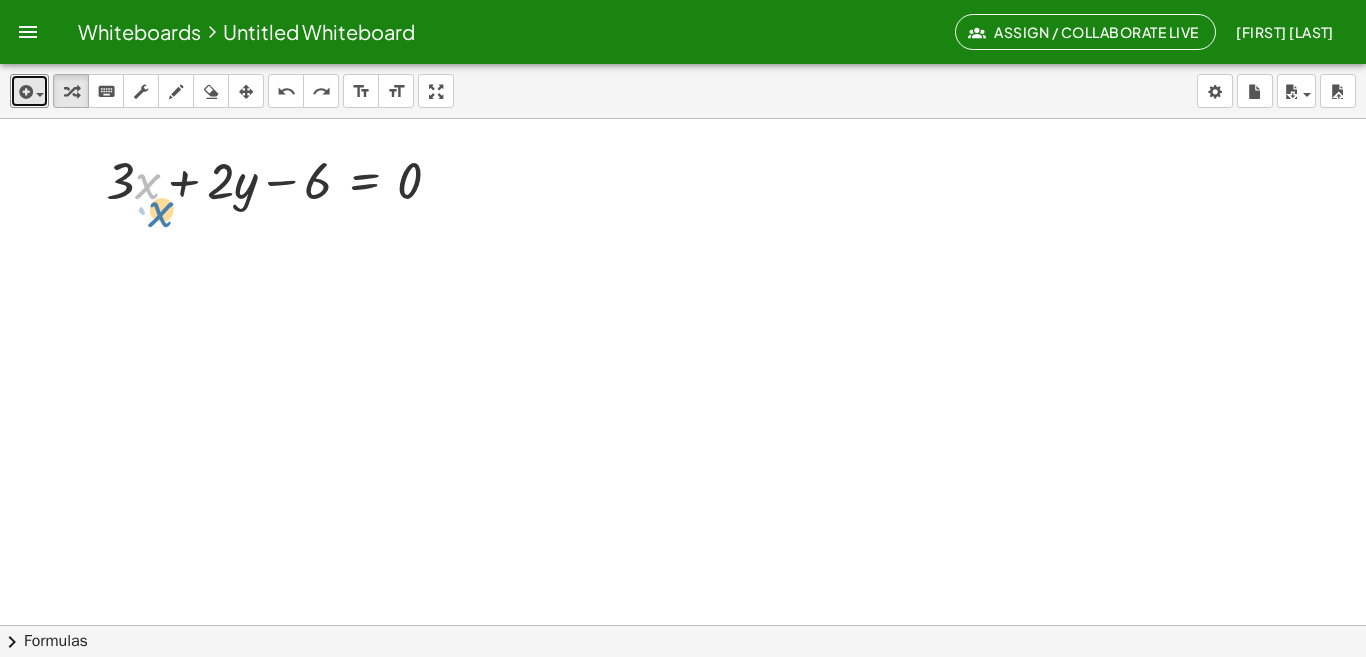 drag, startPoint x: 135, startPoint y: 189, endPoint x: 143, endPoint y: 202, distance: 15.264338 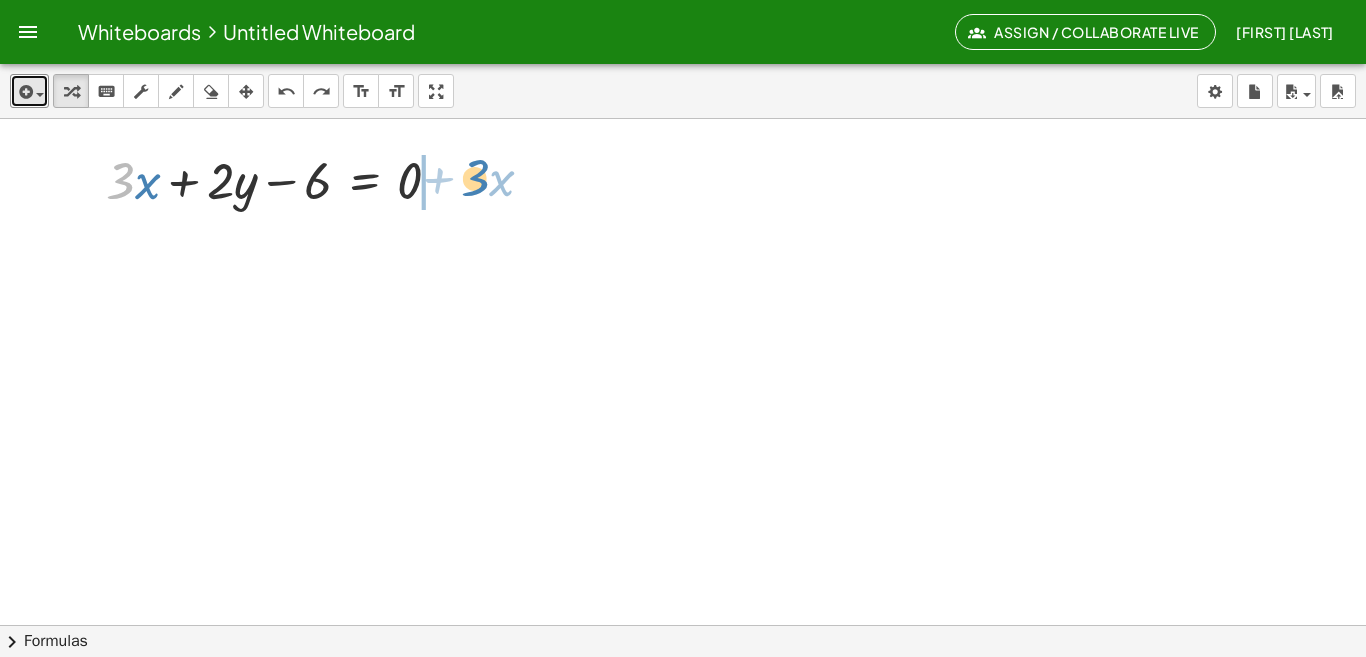 drag, startPoint x: 124, startPoint y: 175, endPoint x: 479, endPoint y: 172, distance: 355.01266 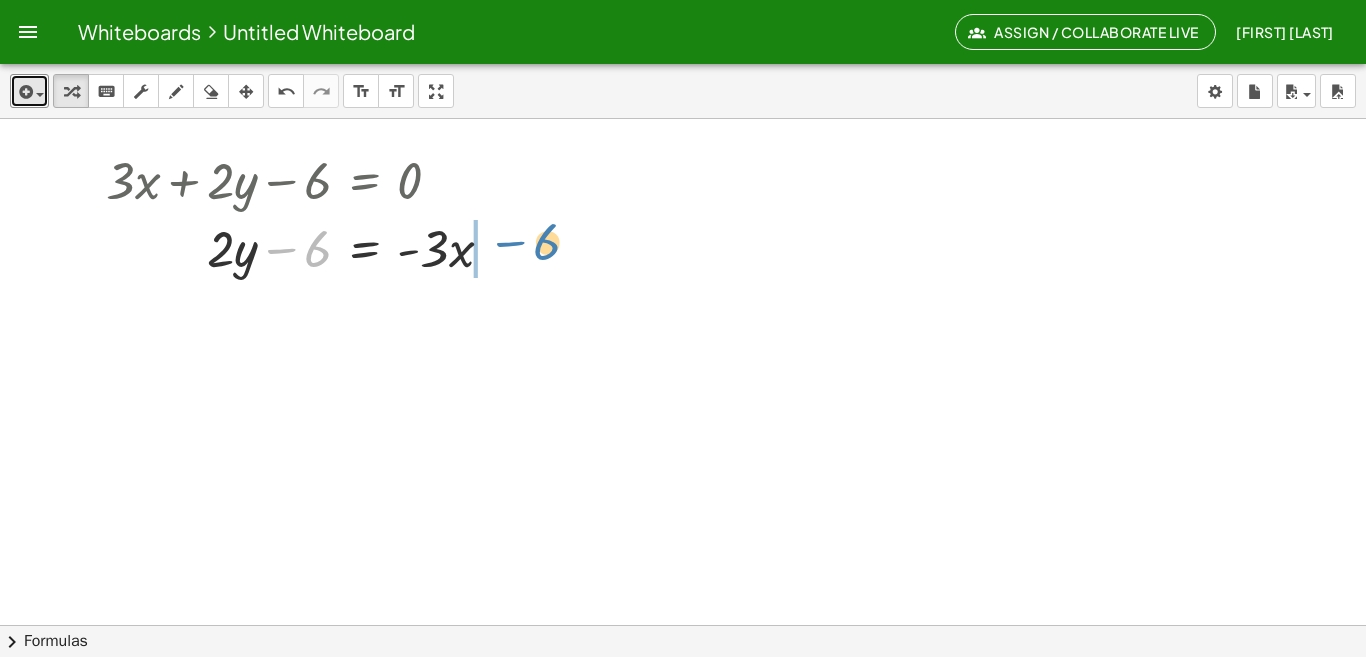 drag, startPoint x: 289, startPoint y: 247, endPoint x: 518, endPoint y: 240, distance: 229.10696 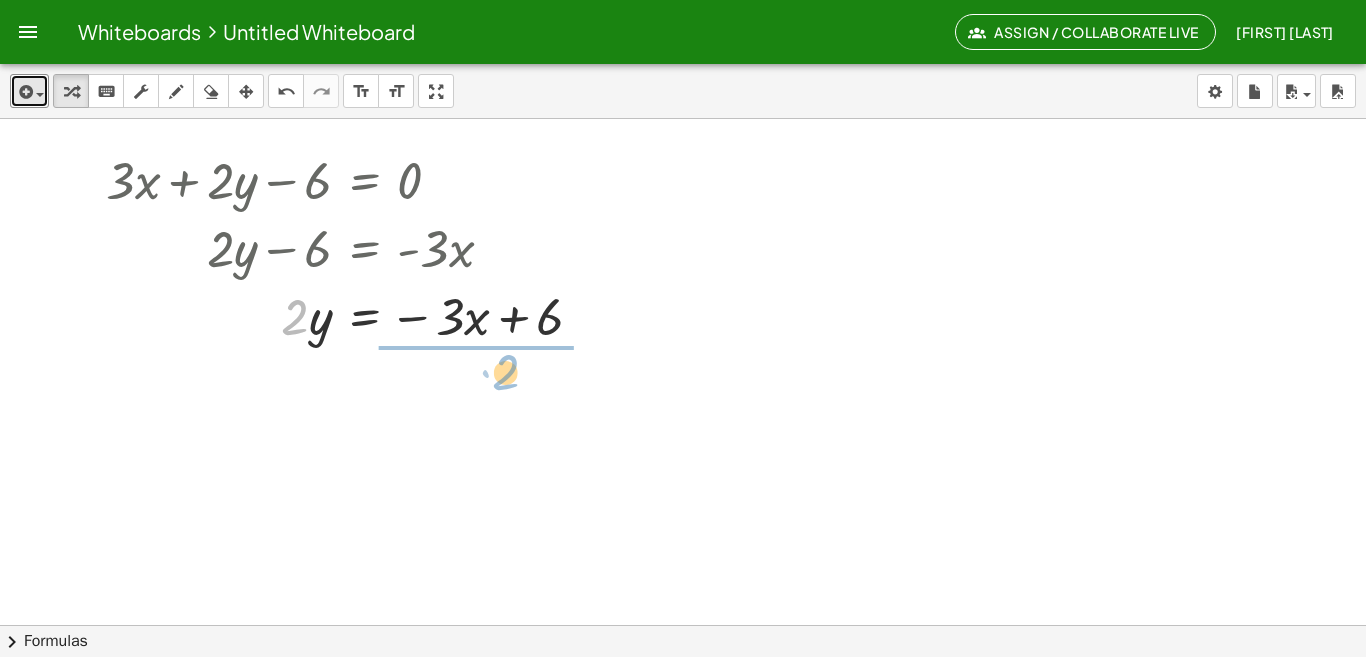 drag, startPoint x: 295, startPoint y: 326, endPoint x: 506, endPoint y: 381, distance: 218.05045 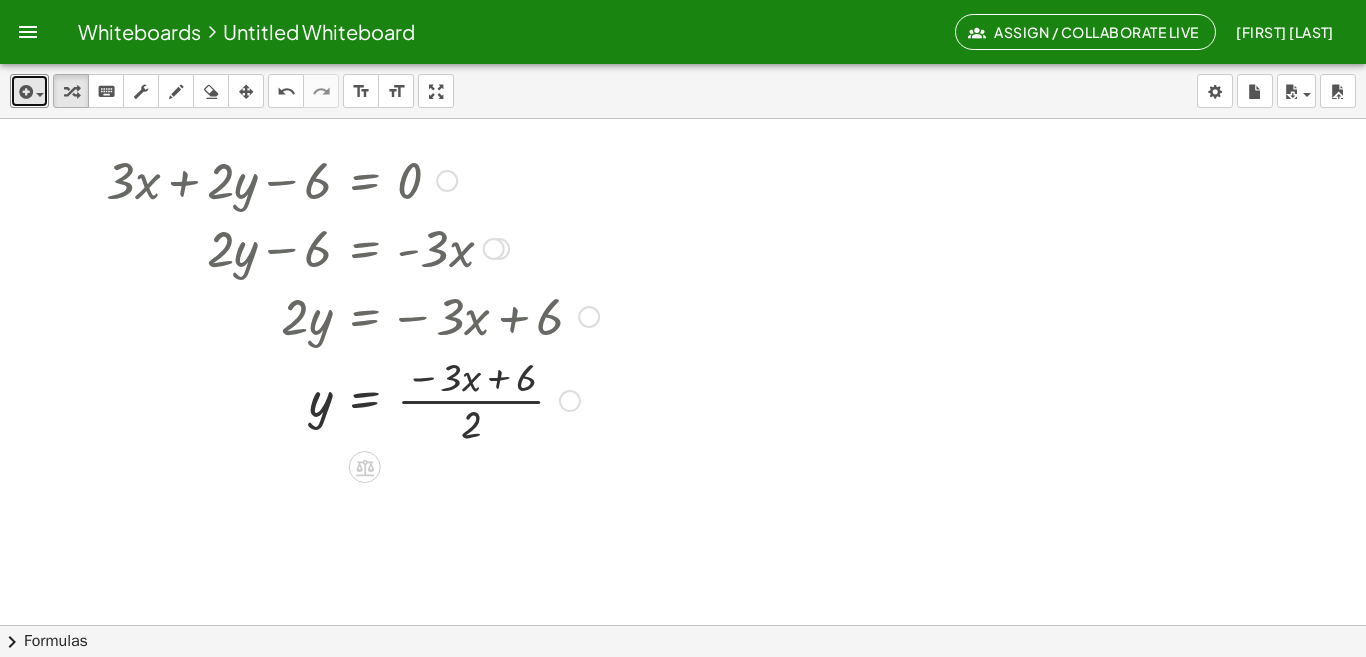 click at bounding box center (352, 399) 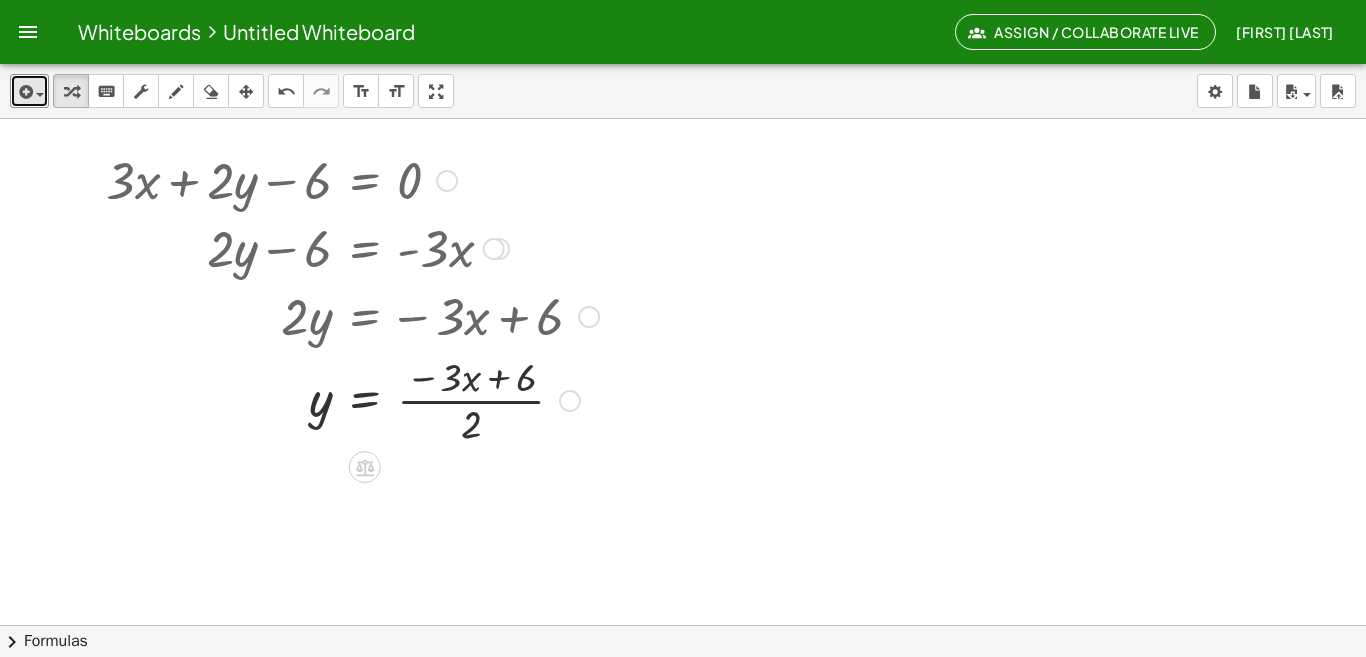 click at bounding box center (352, 399) 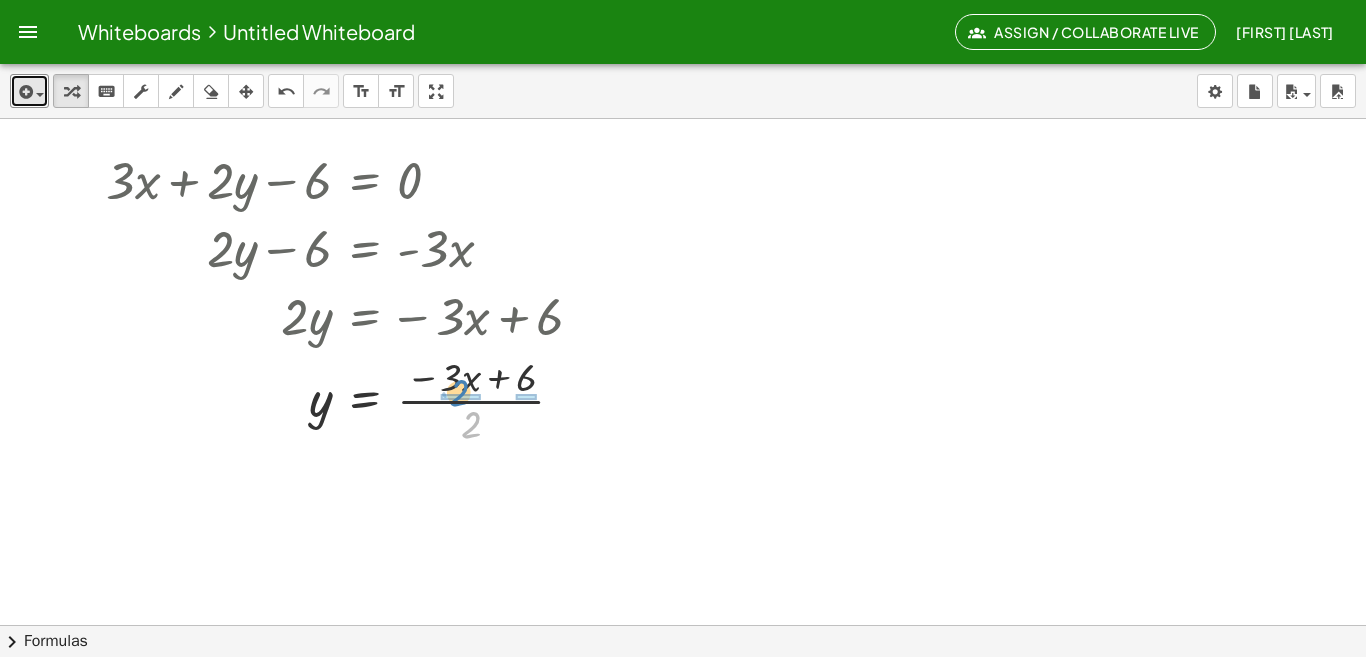 drag, startPoint x: 477, startPoint y: 420, endPoint x: 465, endPoint y: 388, distance: 34.176014 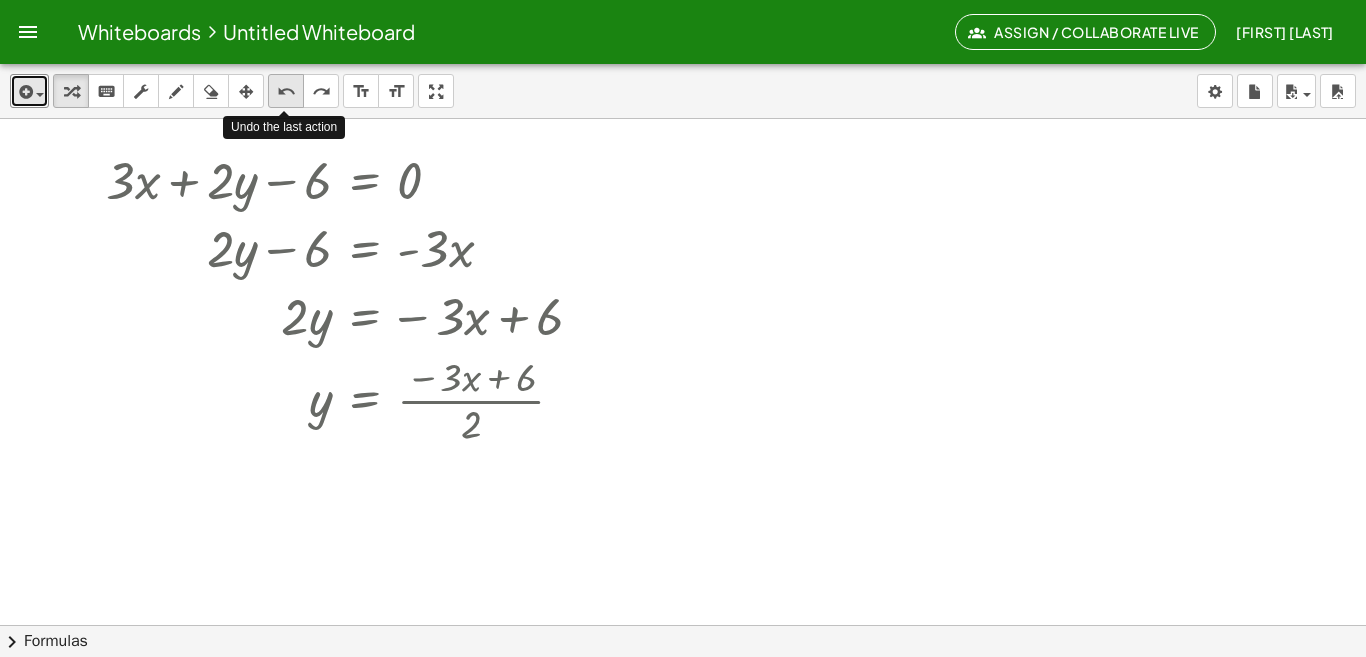 click on "undo" at bounding box center (286, 92) 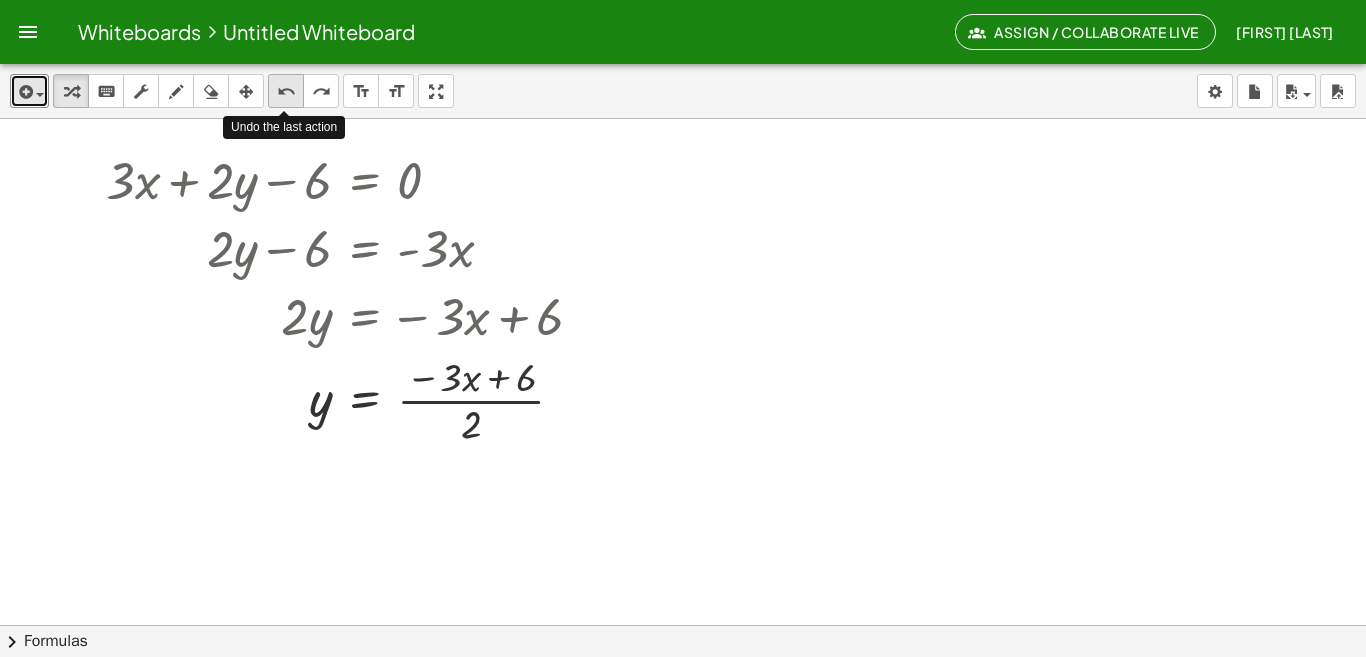 click on "undo" at bounding box center (286, 92) 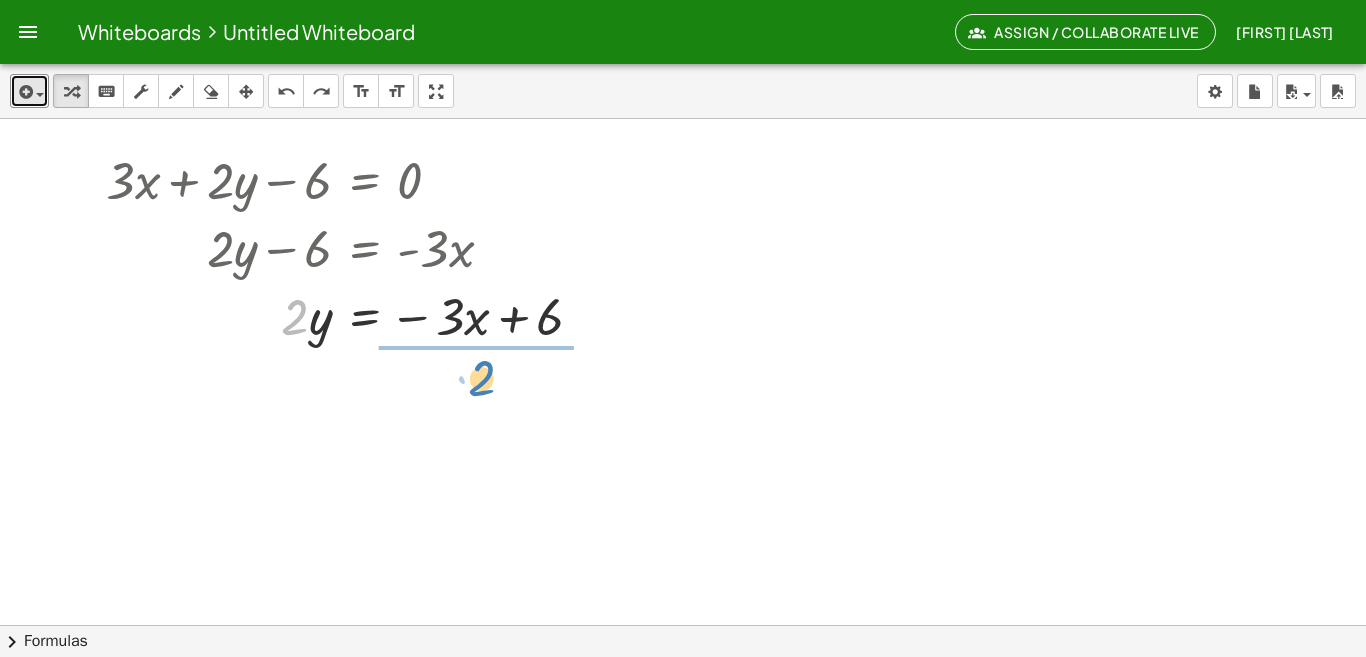 drag, startPoint x: 295, startPoint y: 320, endPoint x: 482, endPoint y: 381, distance: 196.69774 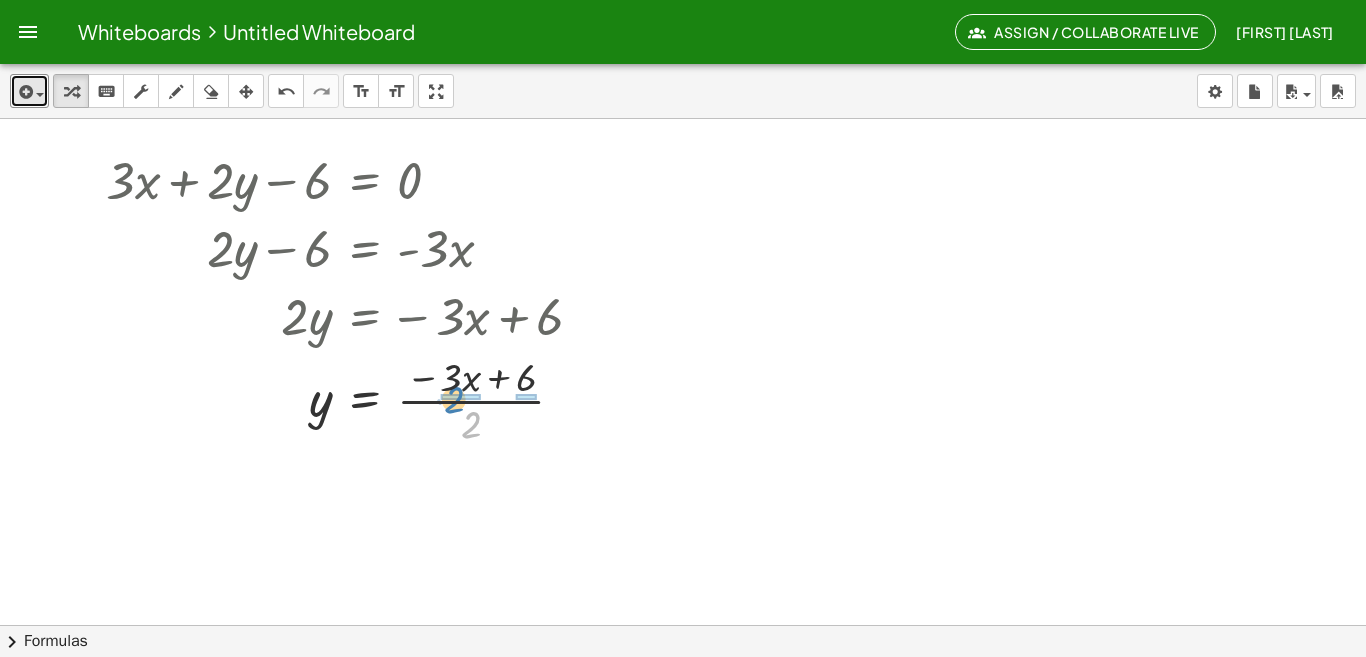 drag, startPoint x: 474, startPoint y: 424, endPoint x: 457, endPoint y: 399, distance: 30.232433 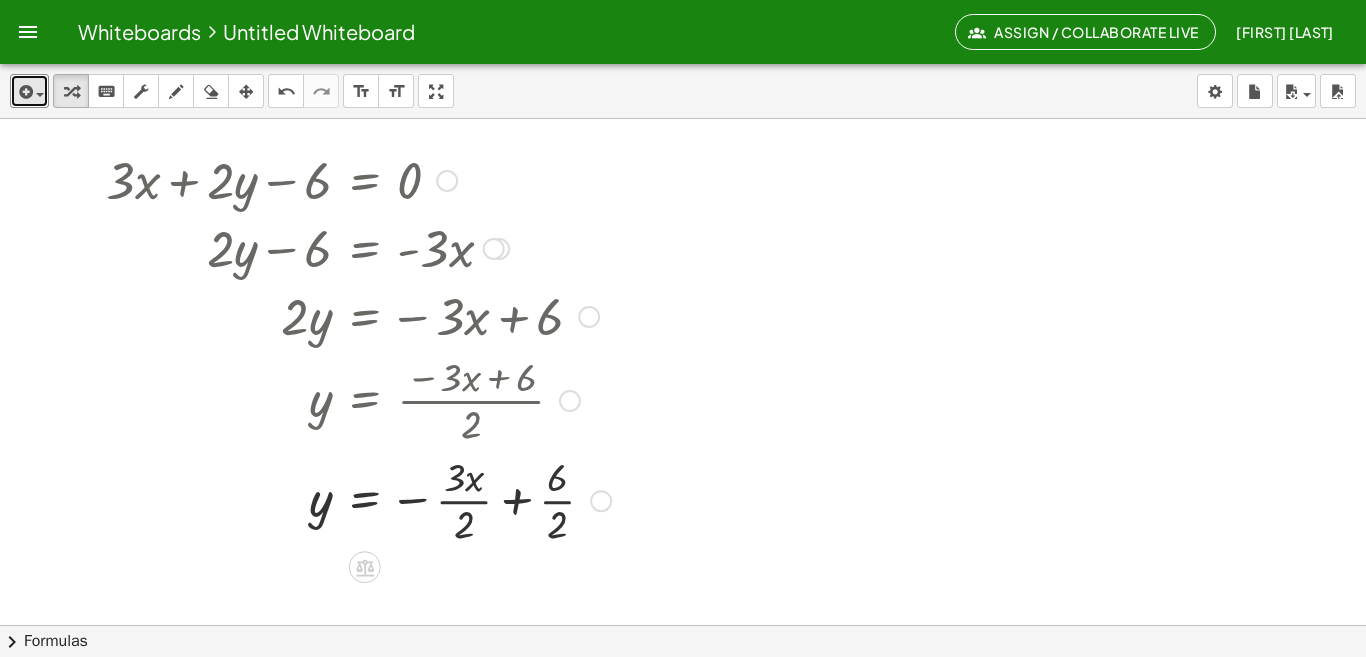 click at bounding box center [358, 499] 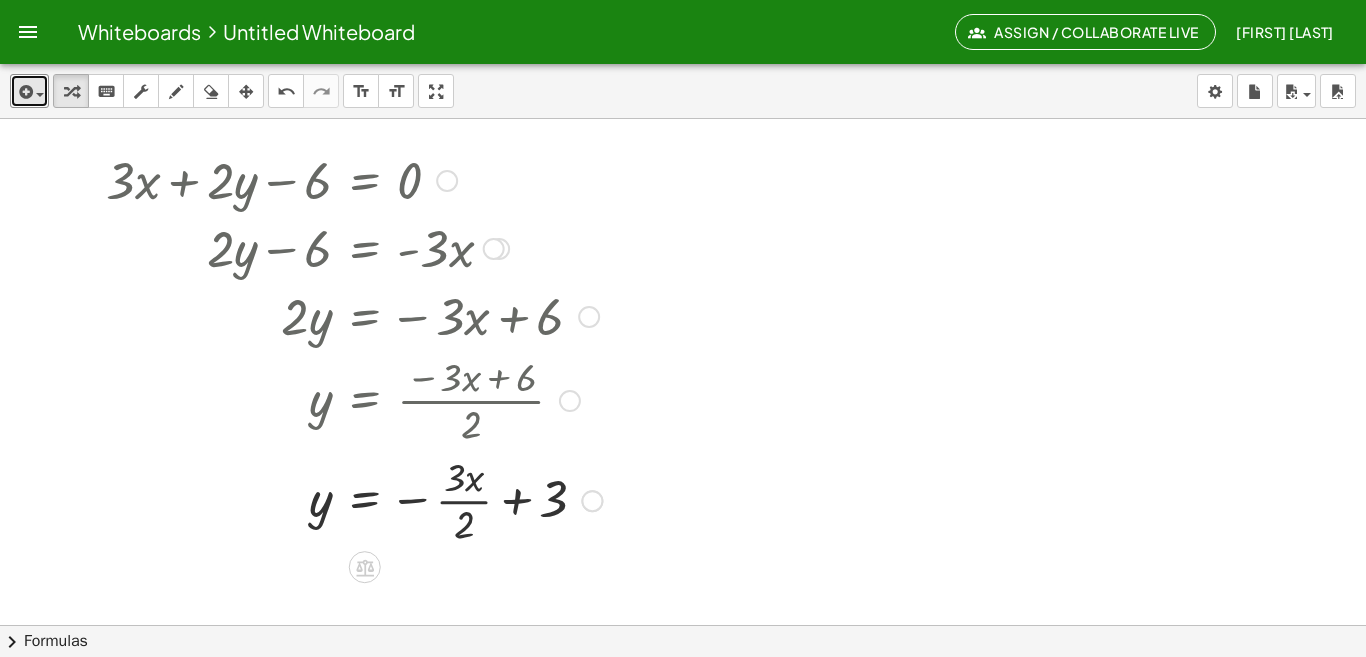 click at bounding box center [354, 499] 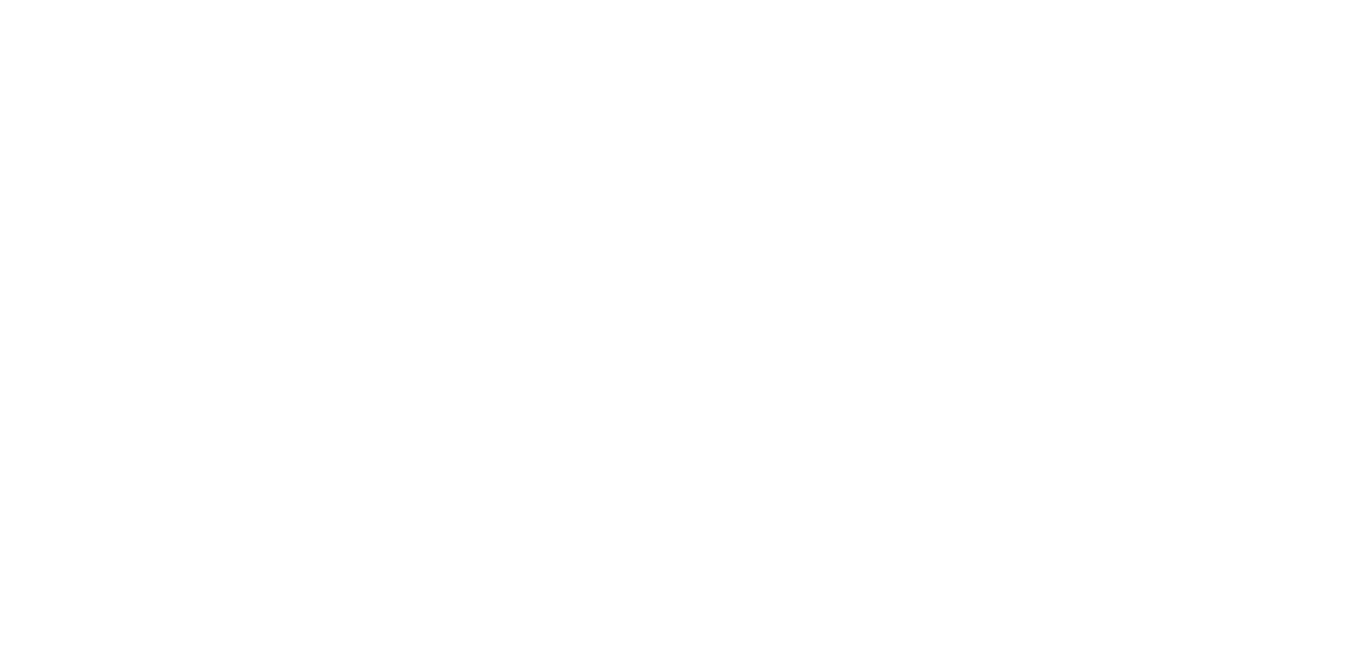 scroll, scrollTop: 0, scrollLeft: 0, axis: both 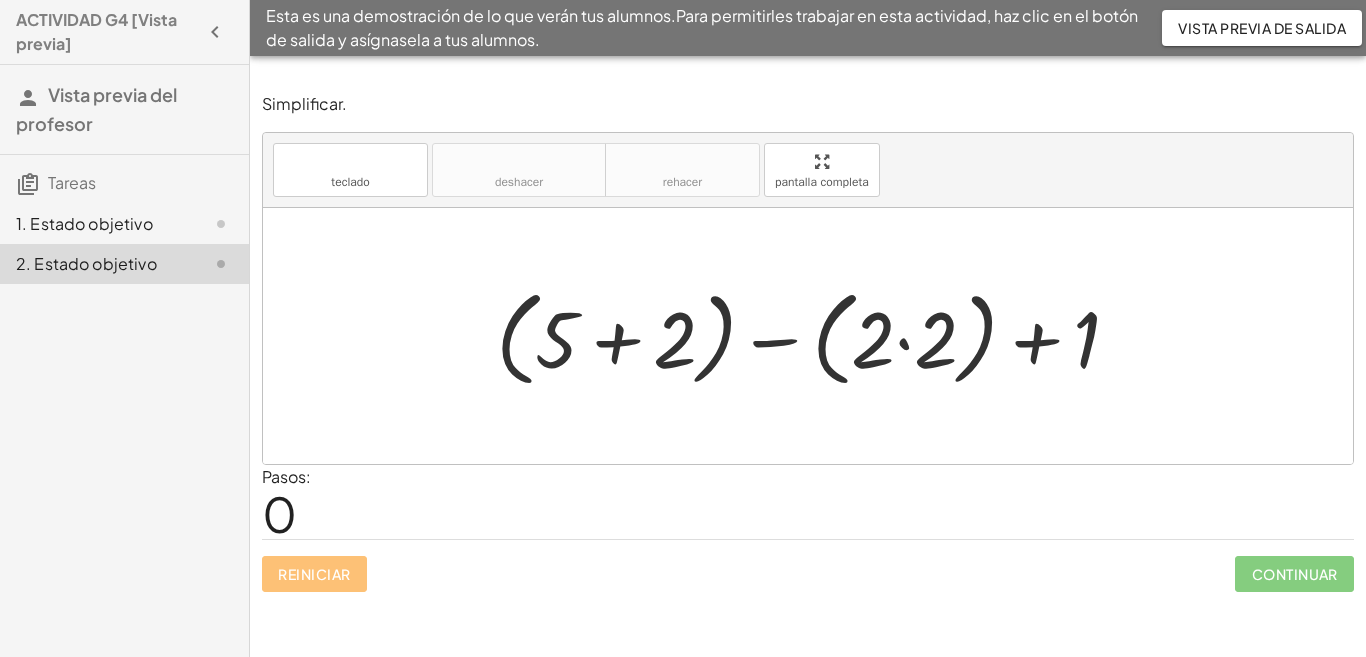 click on "Reiniciar Continuar" at bounding box center (808, 565) 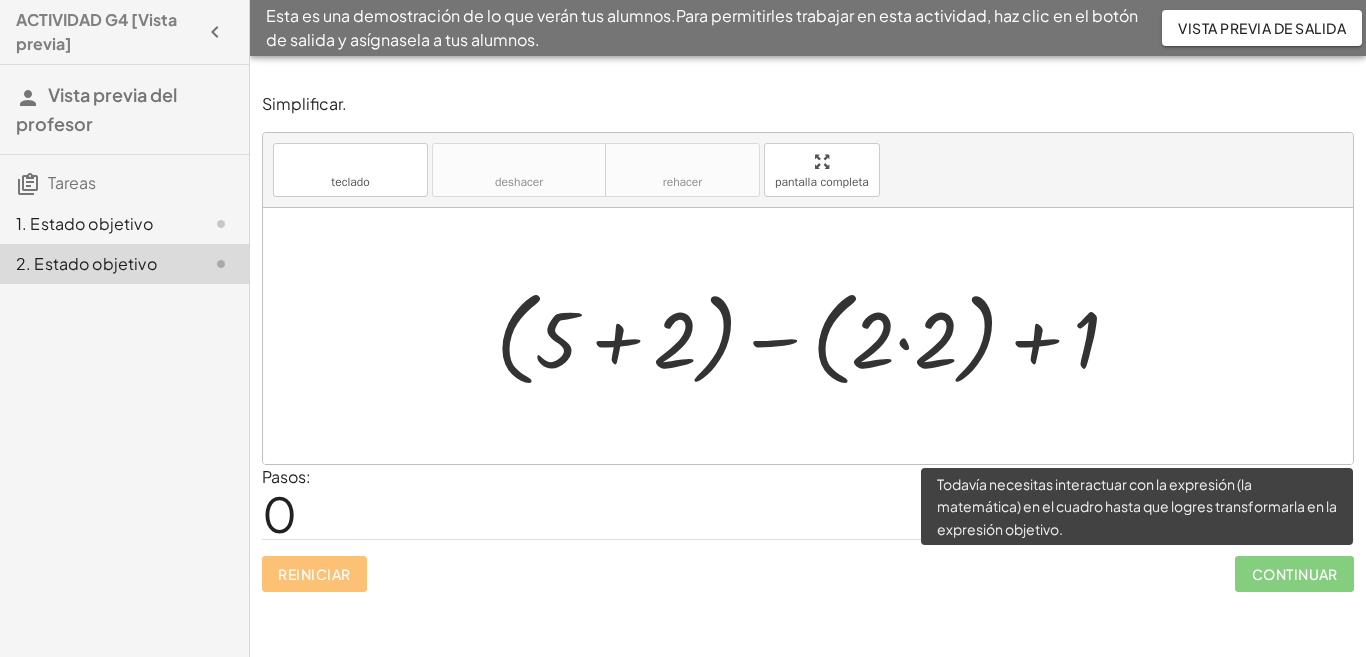 click on "Continuar" 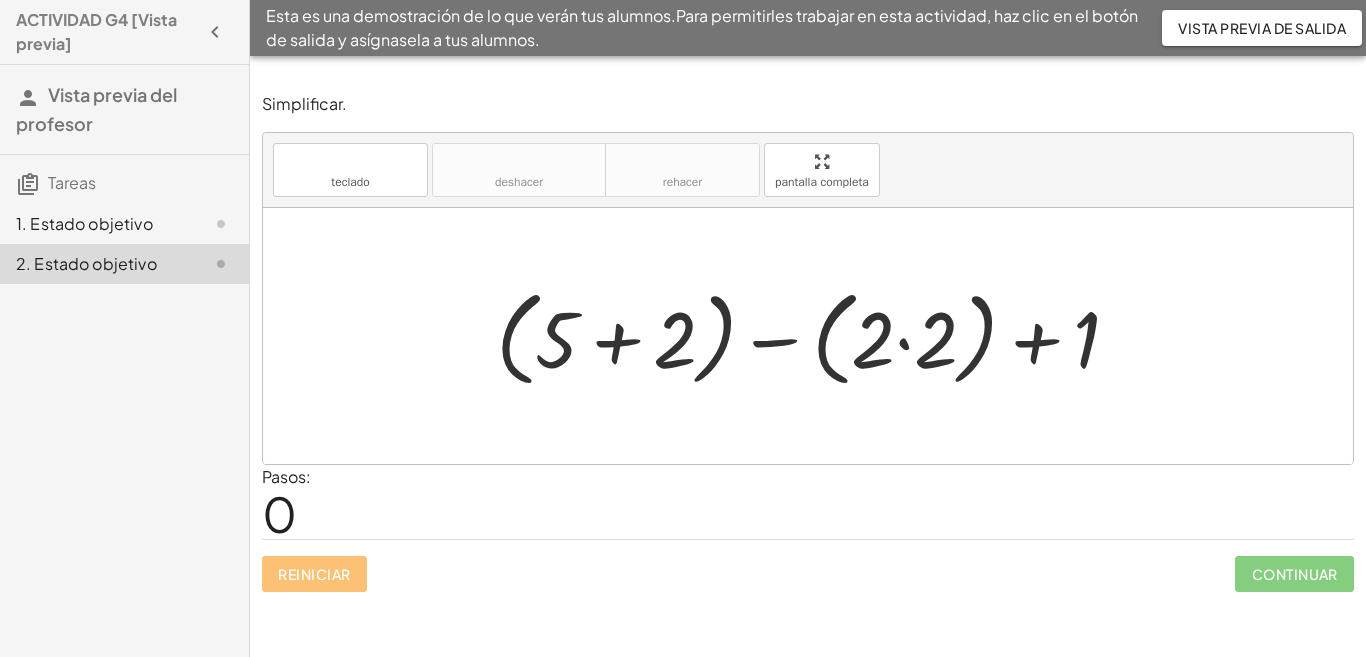 click at bounding box center (816, 336) 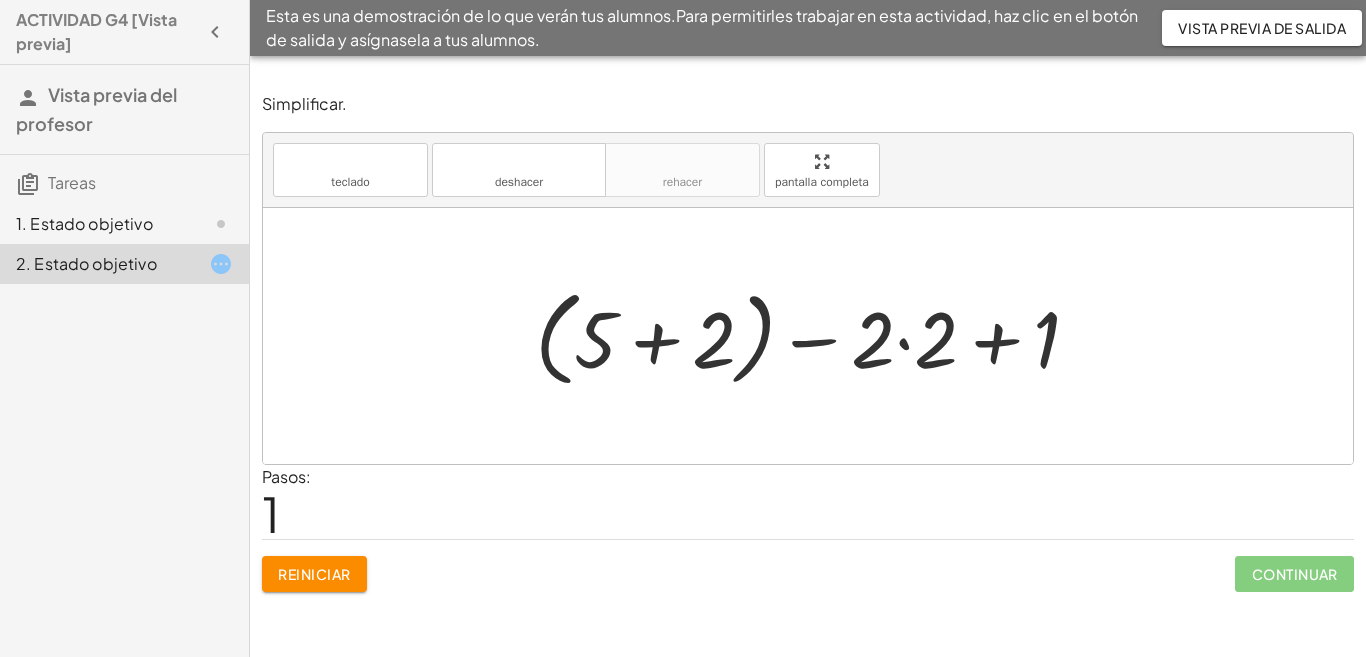 click at bounding box center [815, 336] 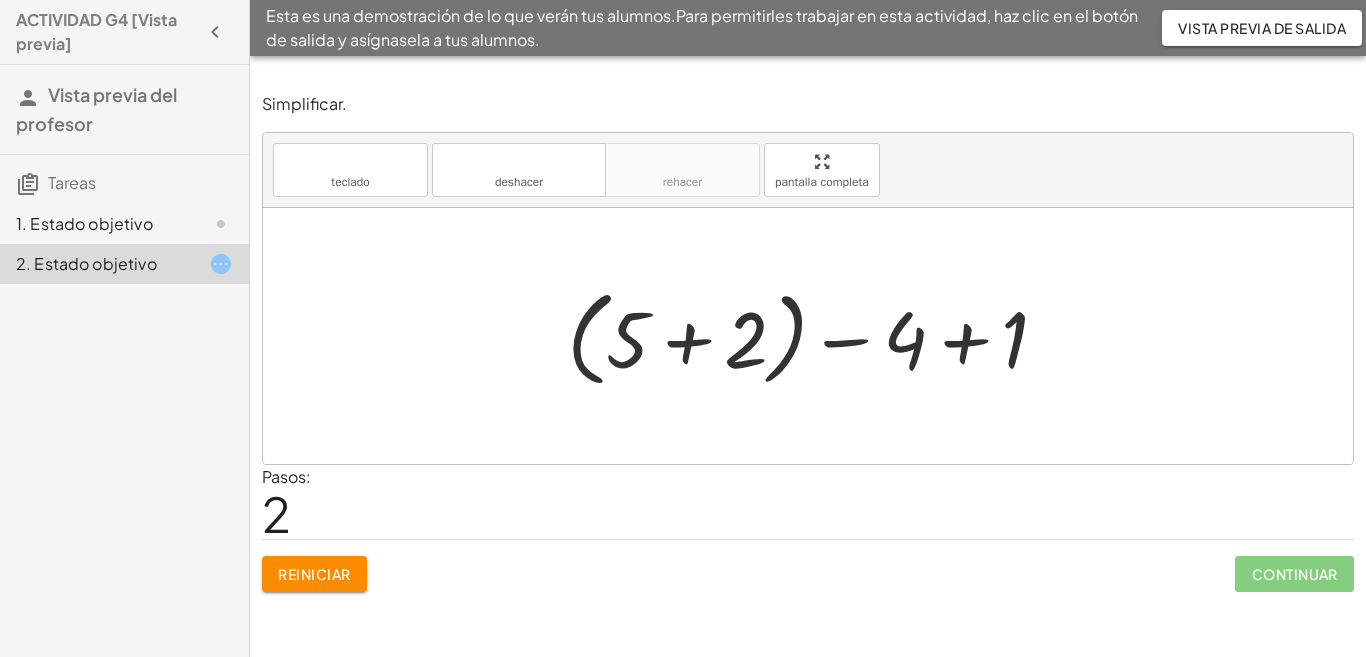 click at bounding box center [815, 336] 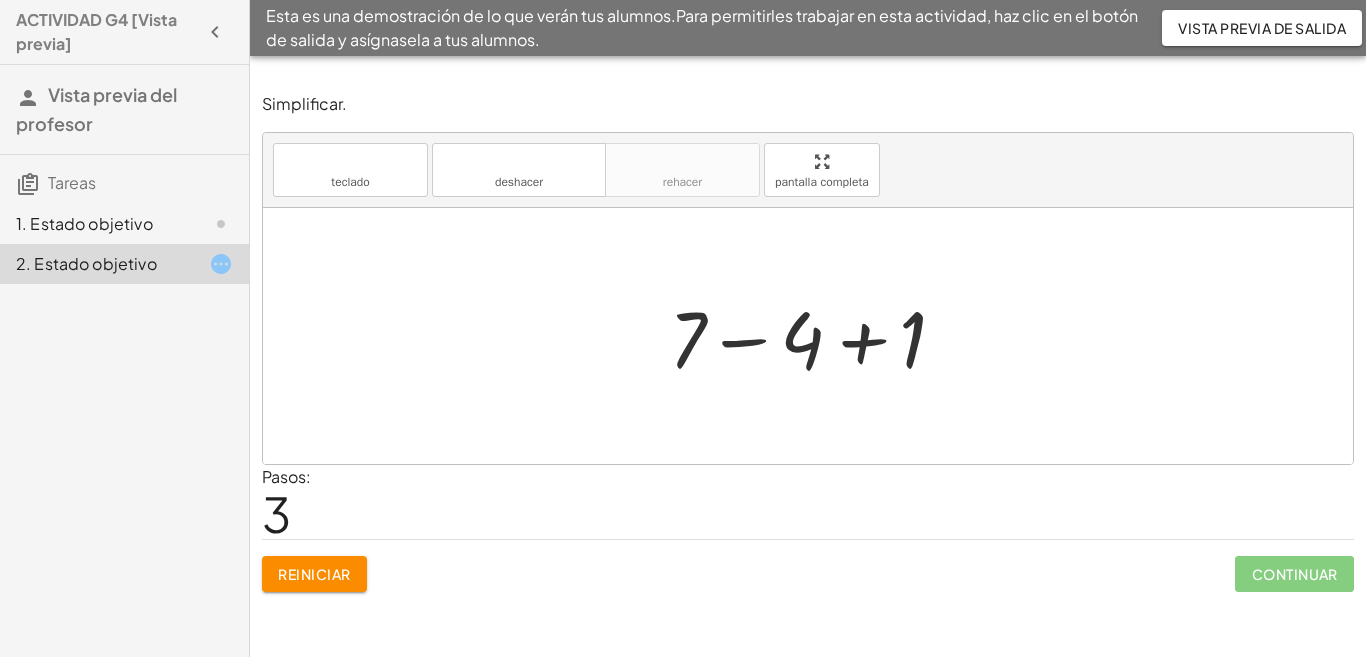 click at bounding box center (815, 336) 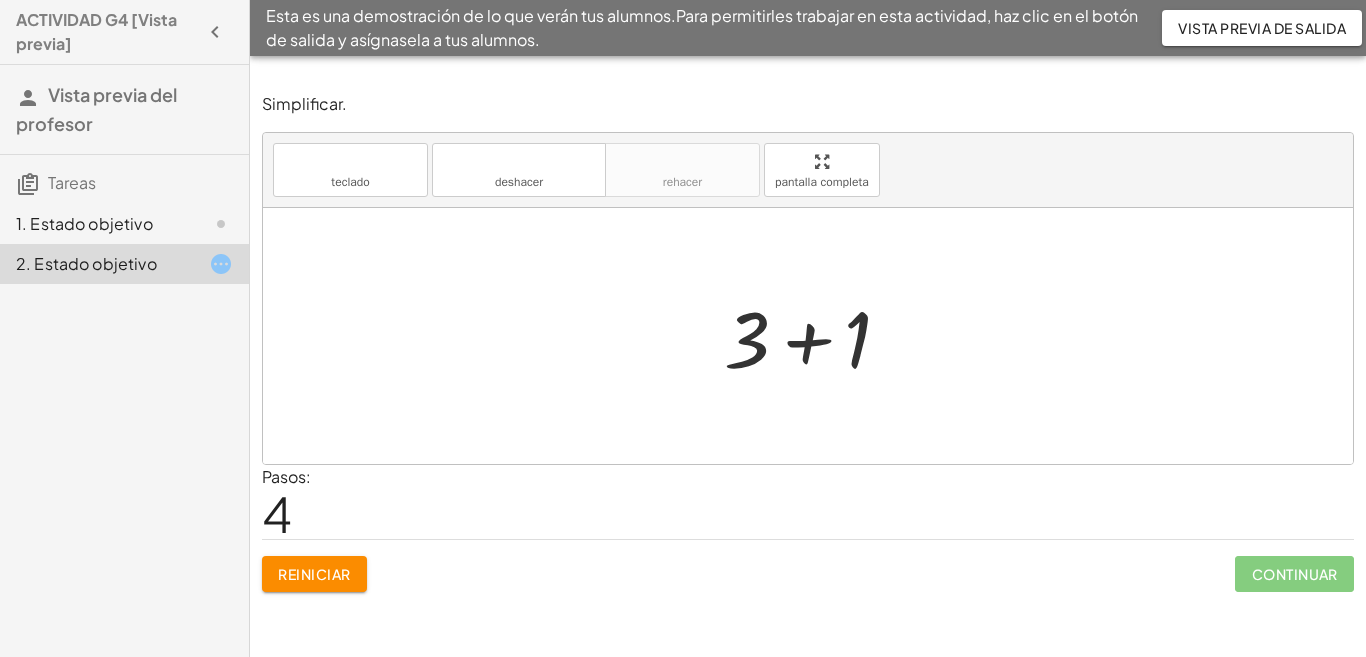 click at bounding box center [815, 336] 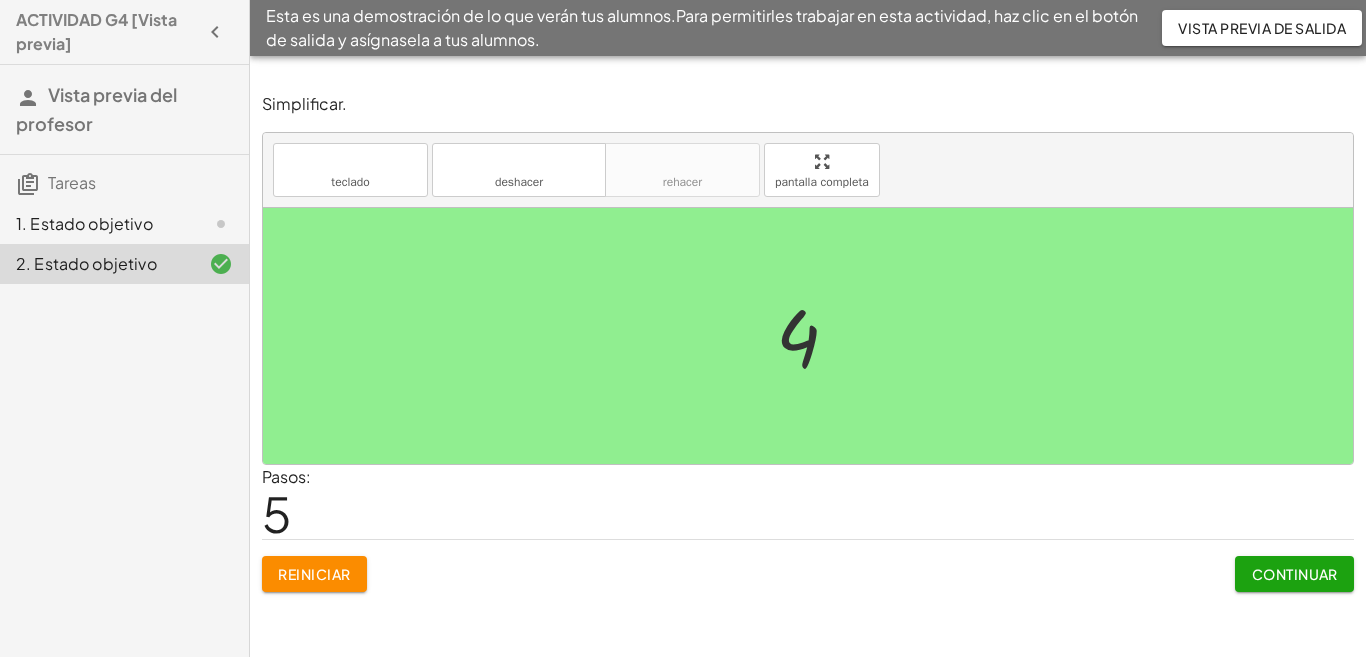 click on "Continuar" at bounding box center [1295, 574] 